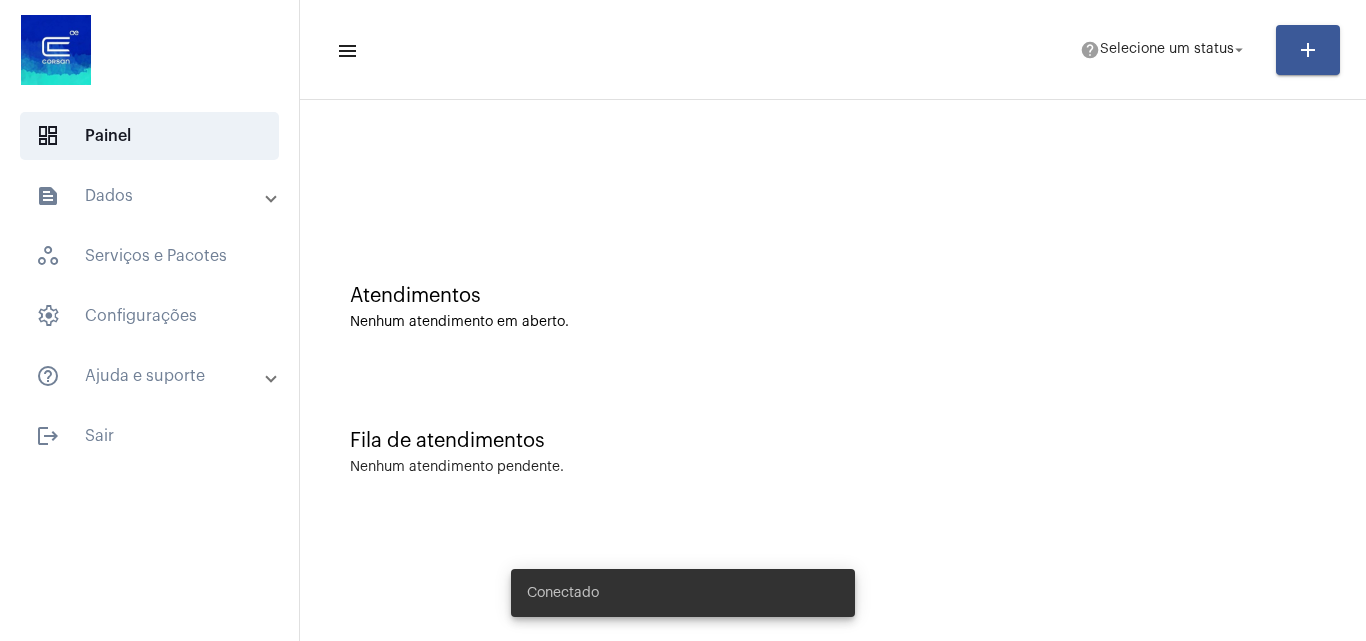 scroll, scrollTop: 0, scrollLeft: 0, axis: both 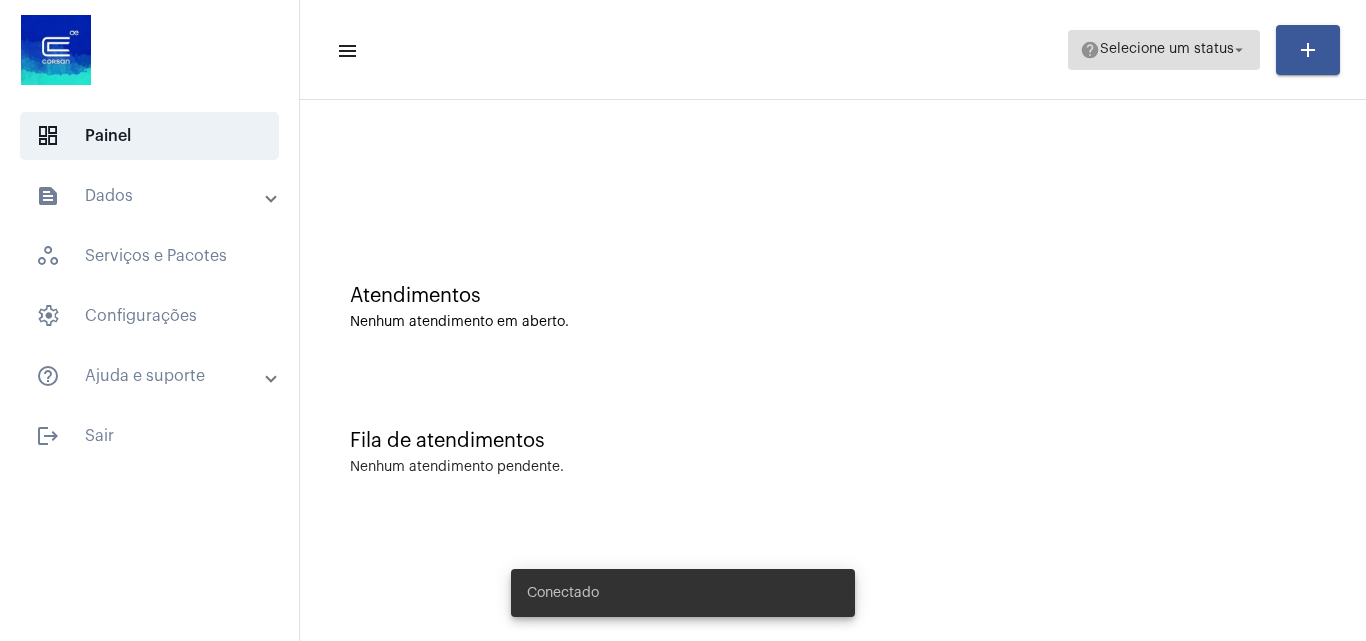 click on "Selecione um status" 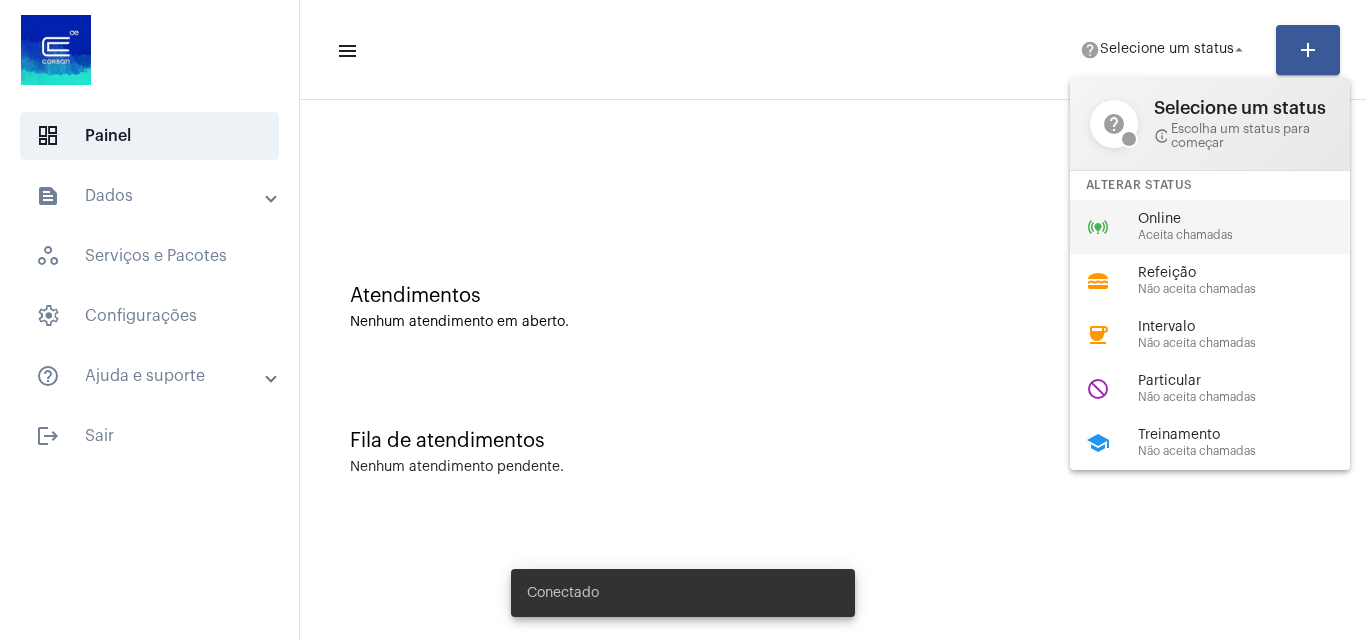 click on "Online" at bounding box center [1252, 219] 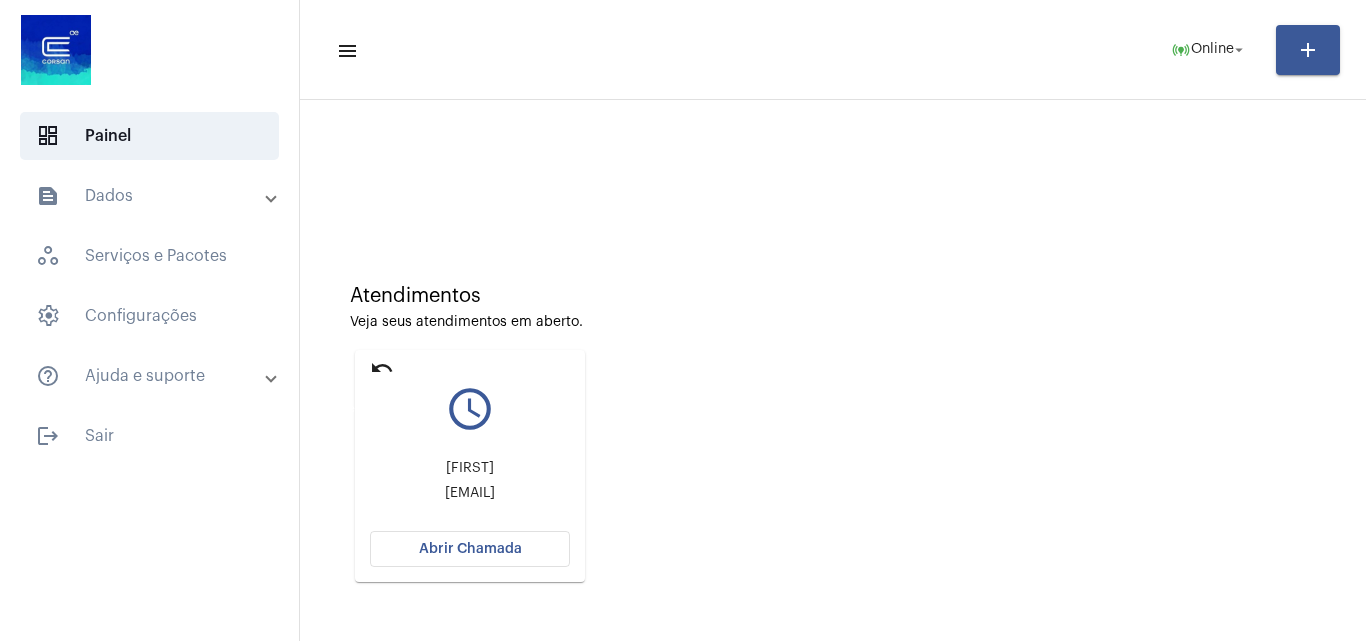 click on "undo" 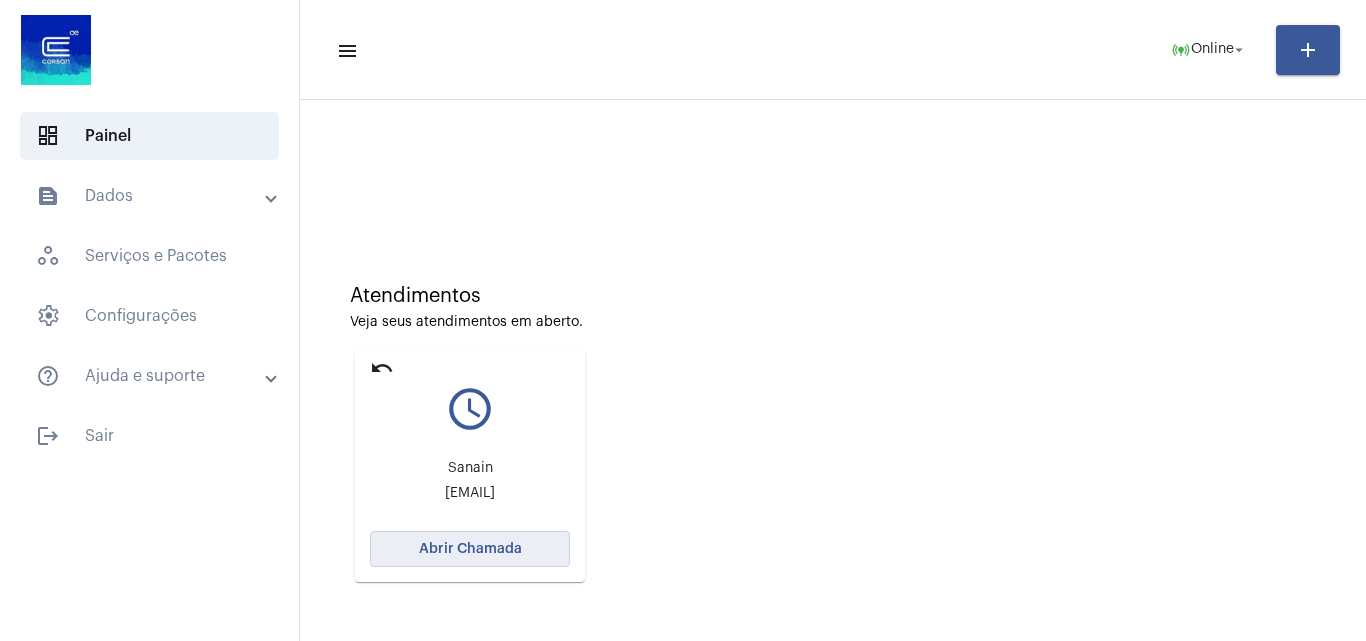 click on "Abrir Chamada" 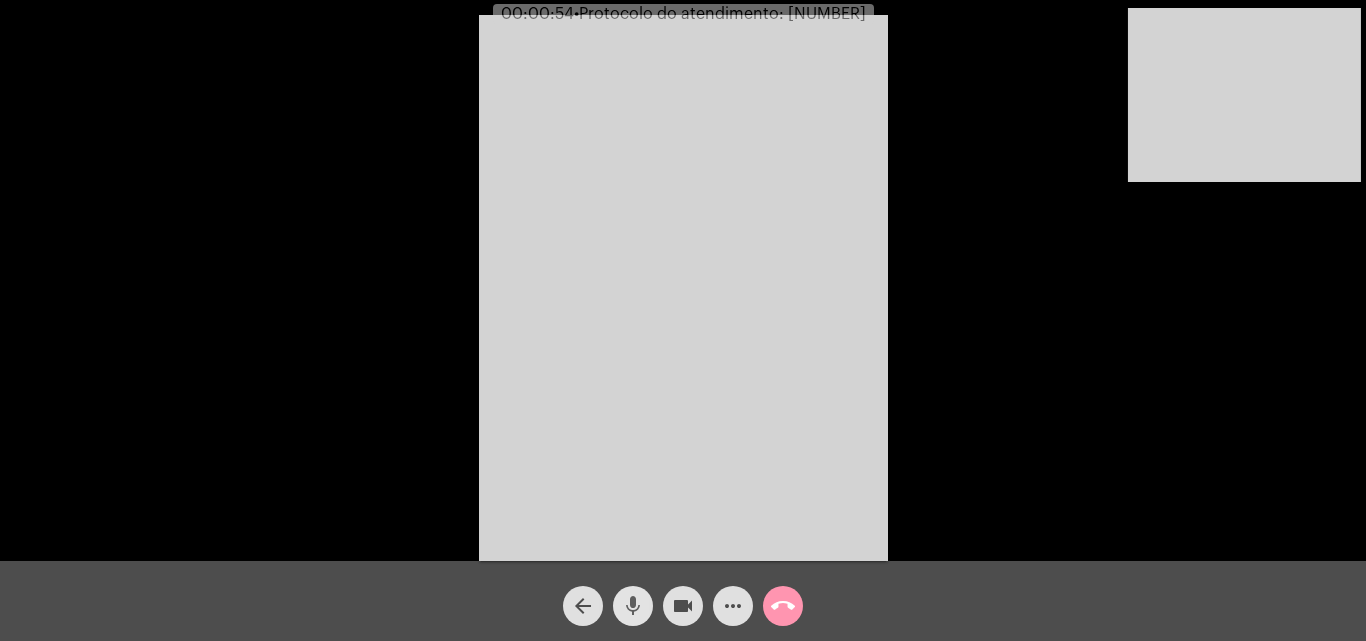 click on "mic" 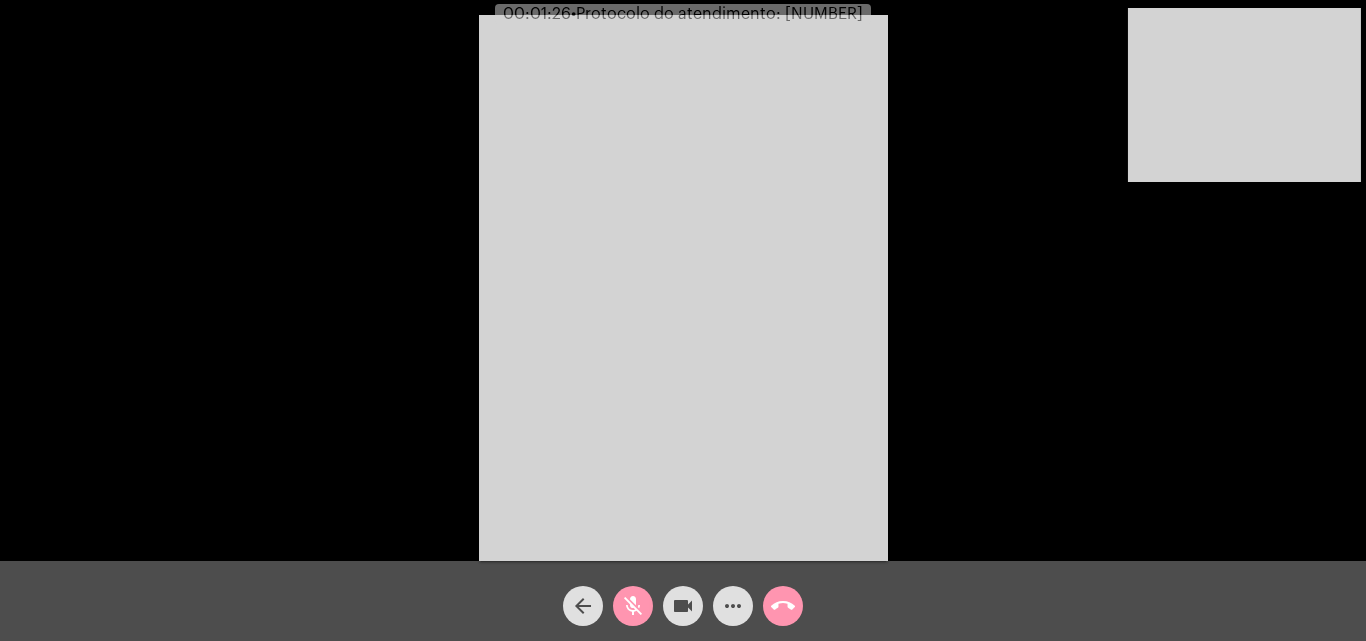 click on "videocam" 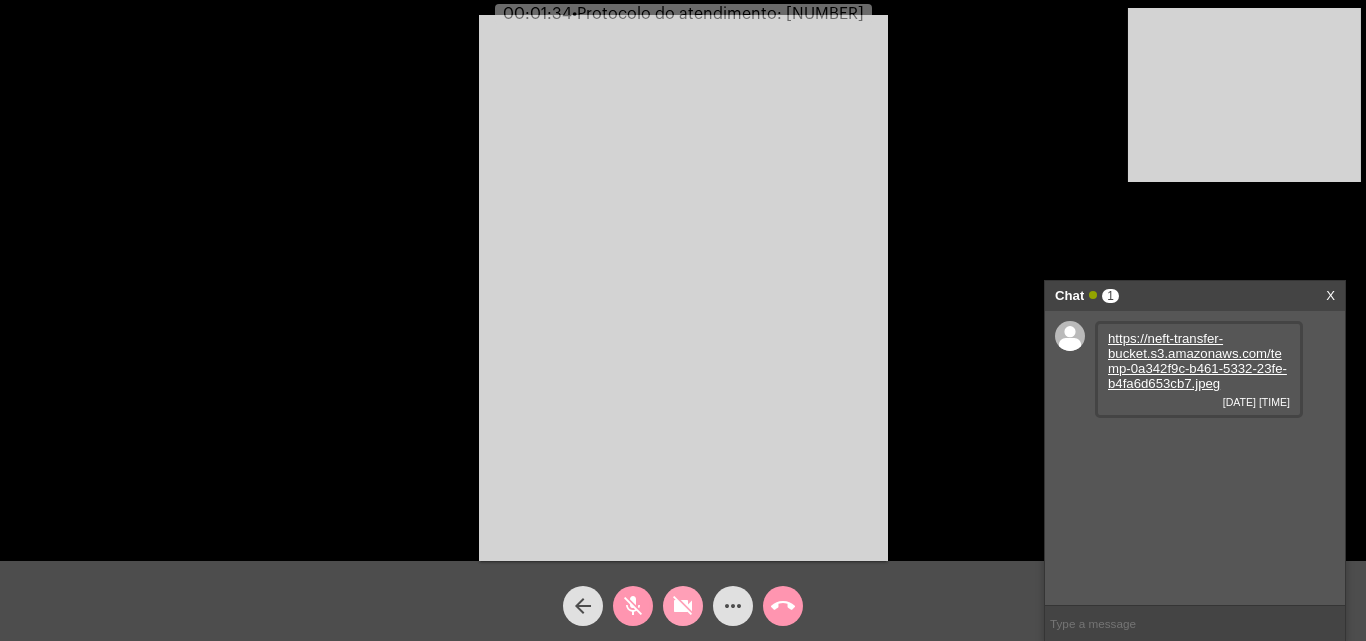 click on "videocam_off" 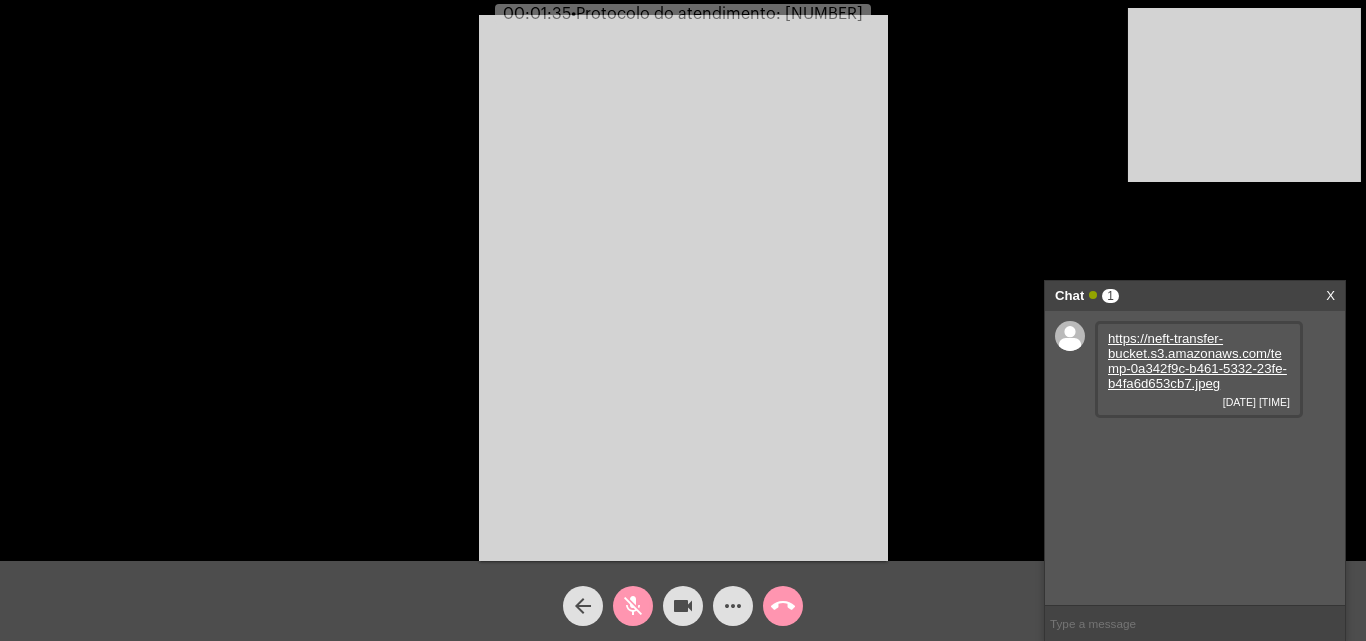 click on "mic_off" 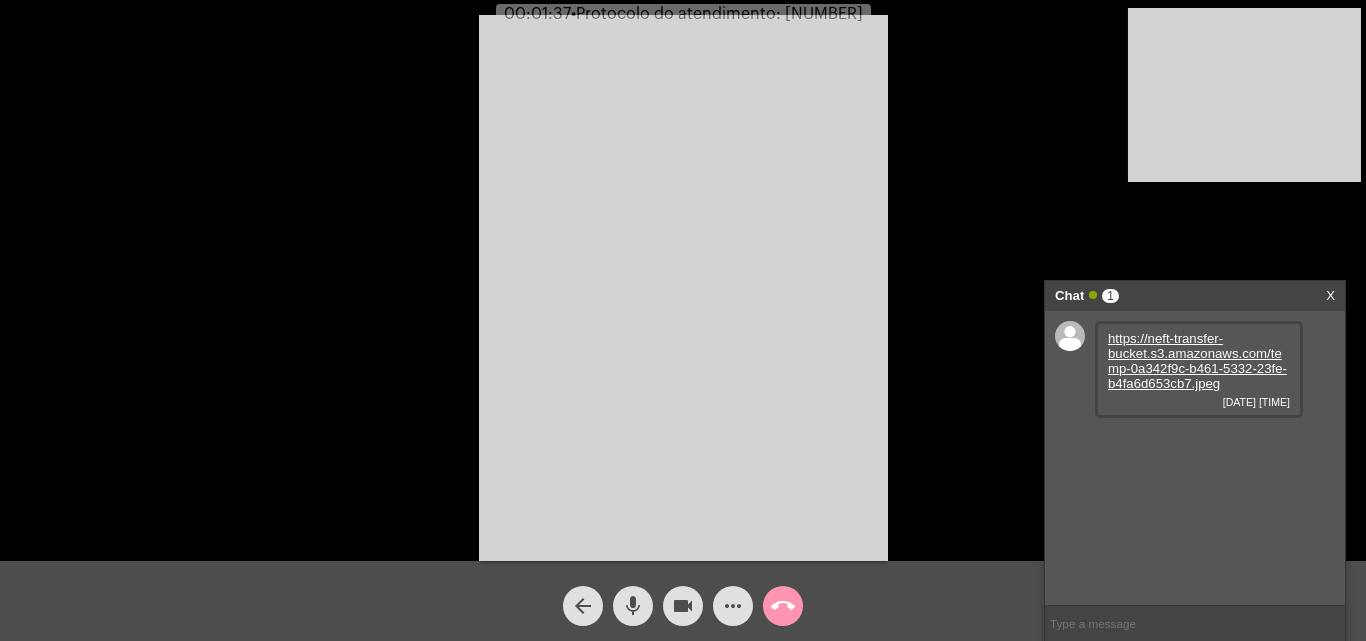 click on "https://neft-transfer-bucket.s3.amazonaws.com/temp-0a342f9c-b461-5332-23fe-b4fa6d653cb7.jpeg" at bounding box center (1197, 361) 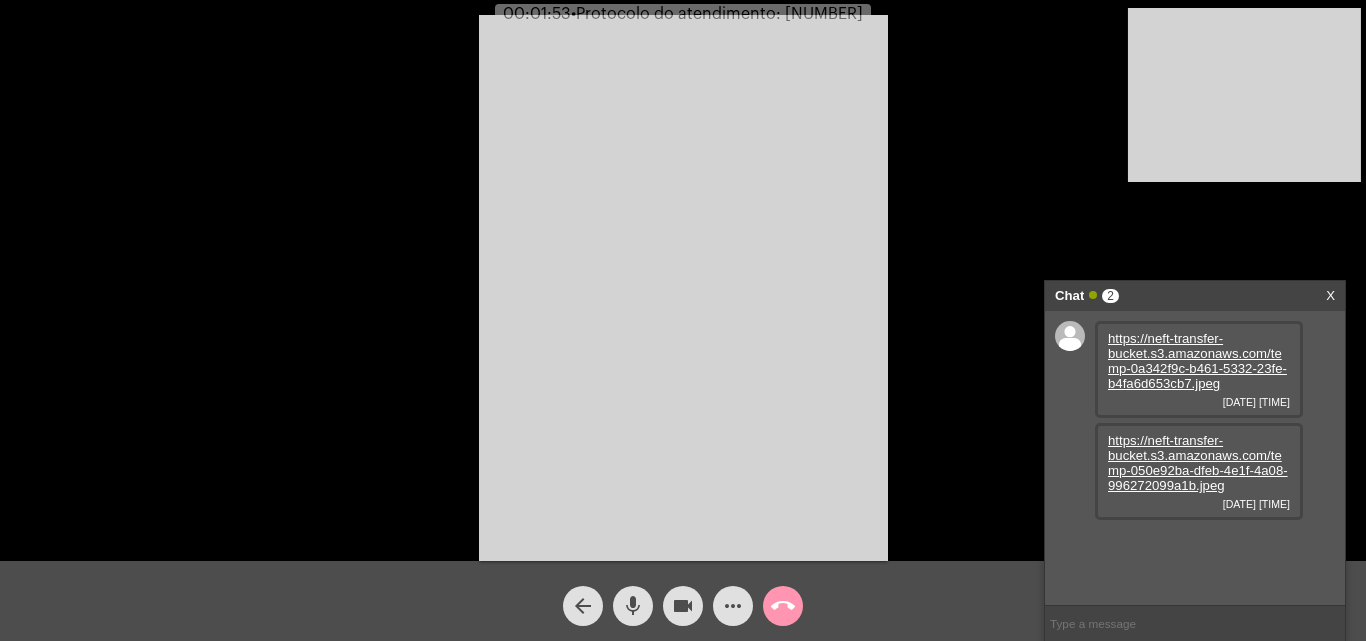 click on "https://neft-transfer-bucket.s3.amazonaws.com/temp-050e92ba-dfeb-4e1f-4a08-996272099a1b.jpeg" at bounding box center (1198, 463) 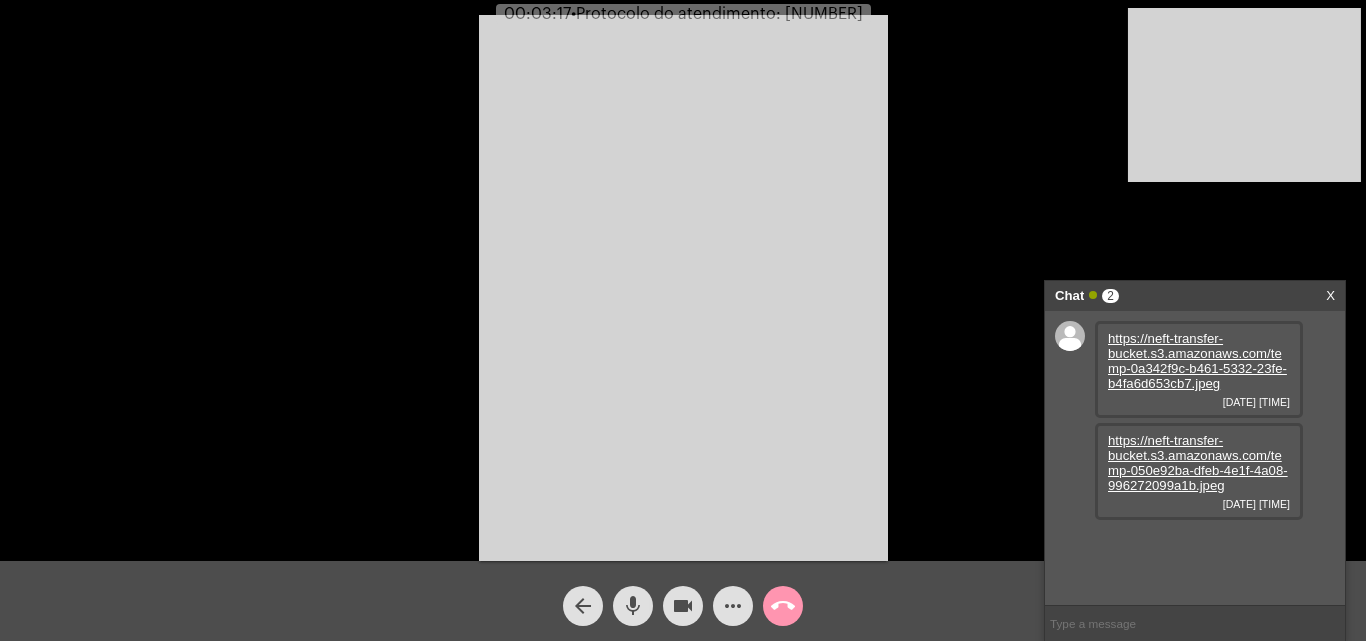 click on "mic" 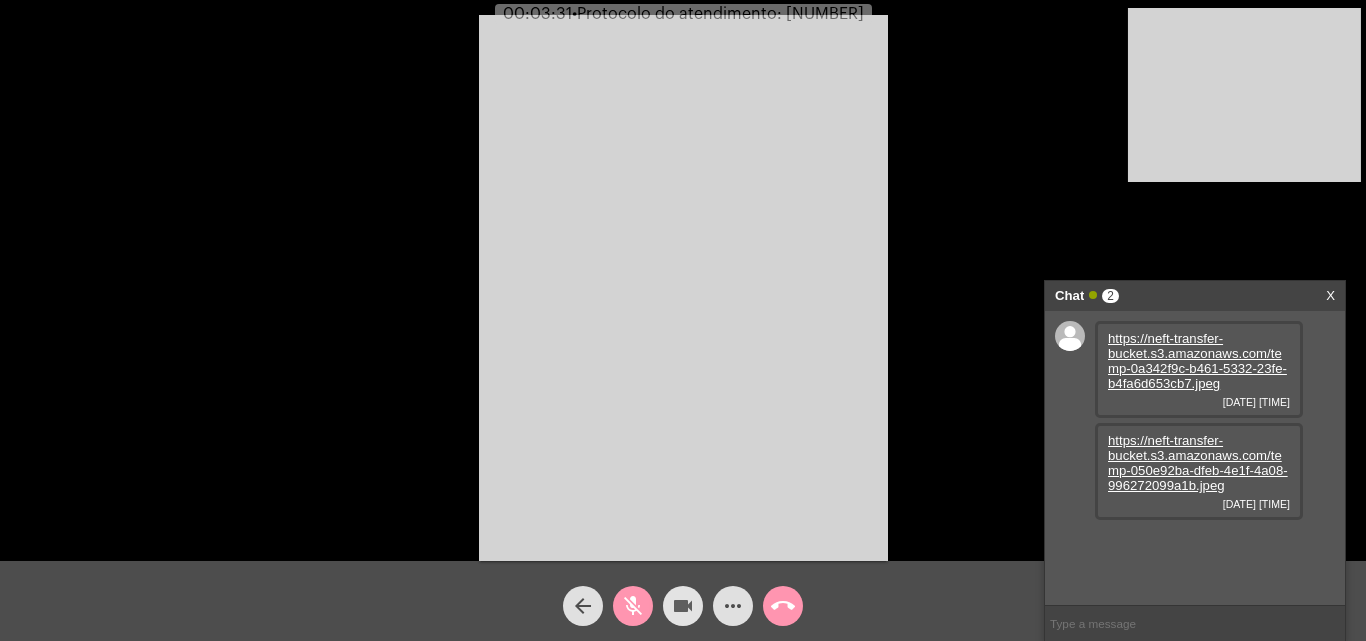 click on "videocam" 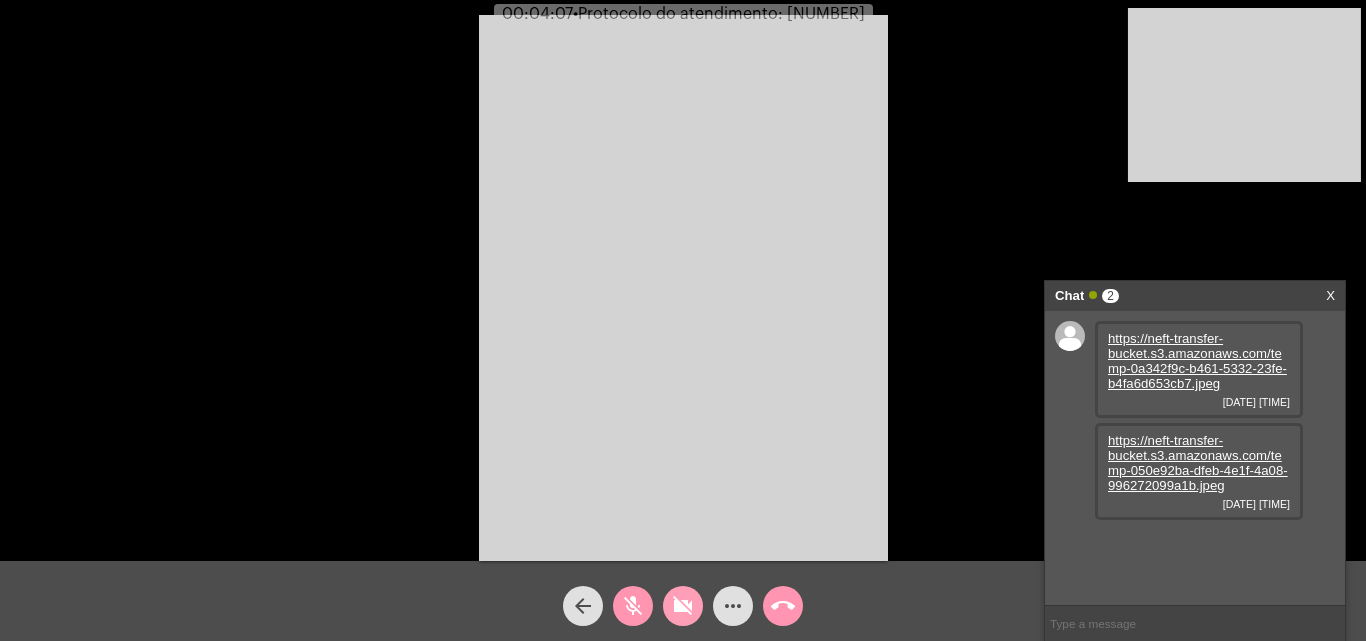 click on "videocam_off" 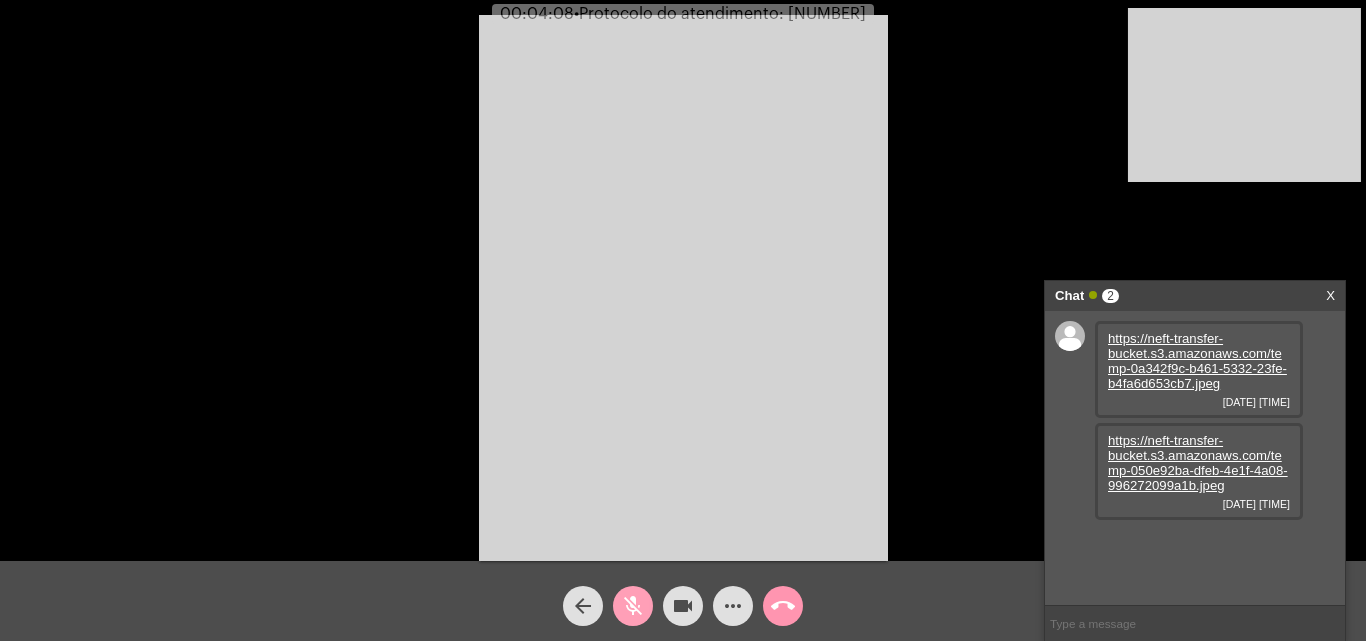 drag, startPoint x: 635, startPoint y: 607, endPoint x: 330, endPoint y: 393, distance: 372.5869 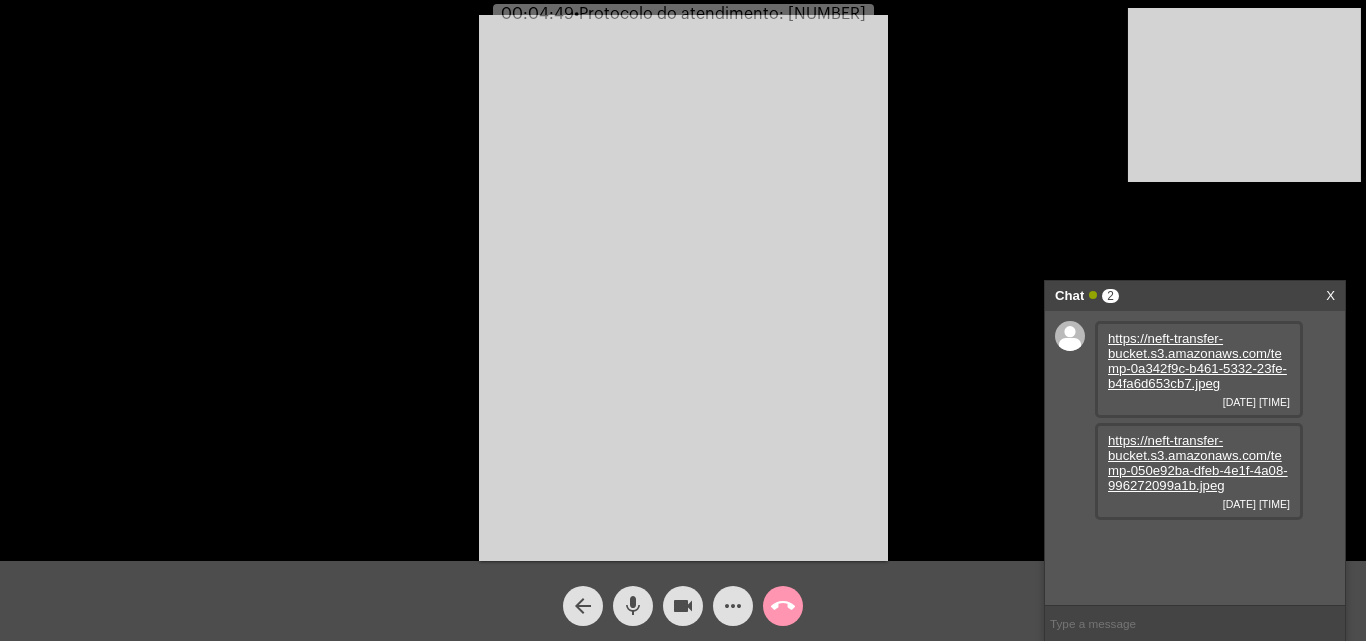 click on "•  Protocolo do atendimento: [NUMBER]" 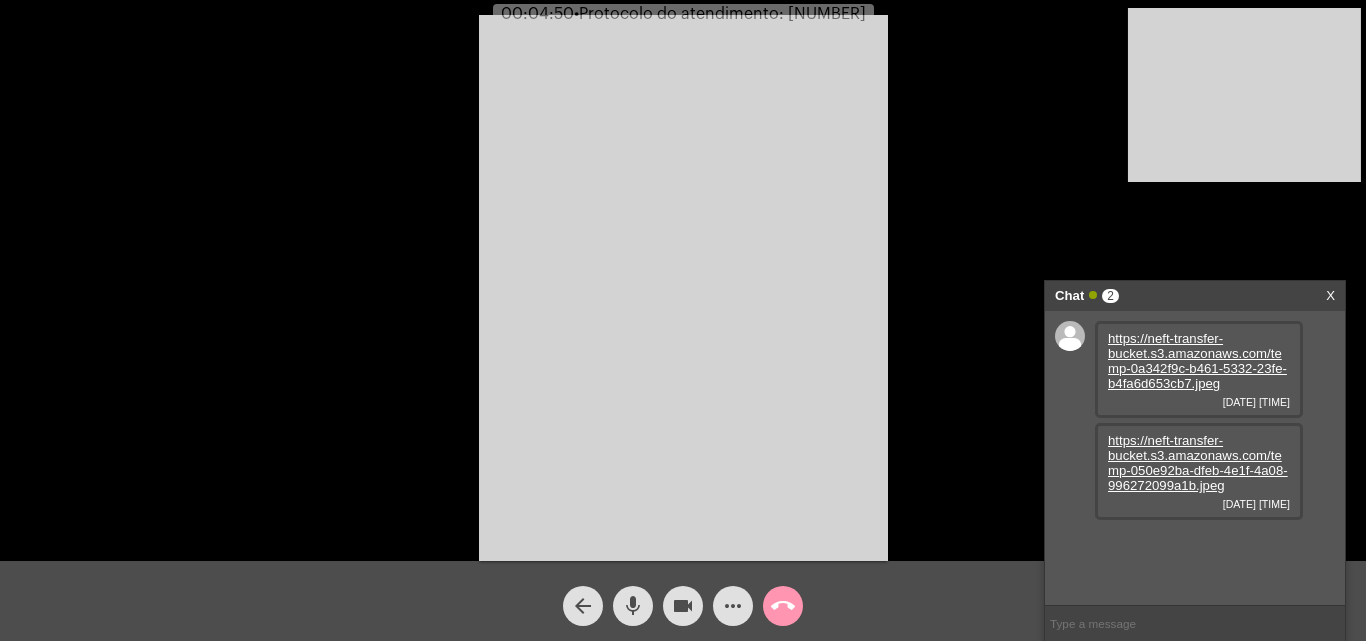 copy on "[NUMBER]" 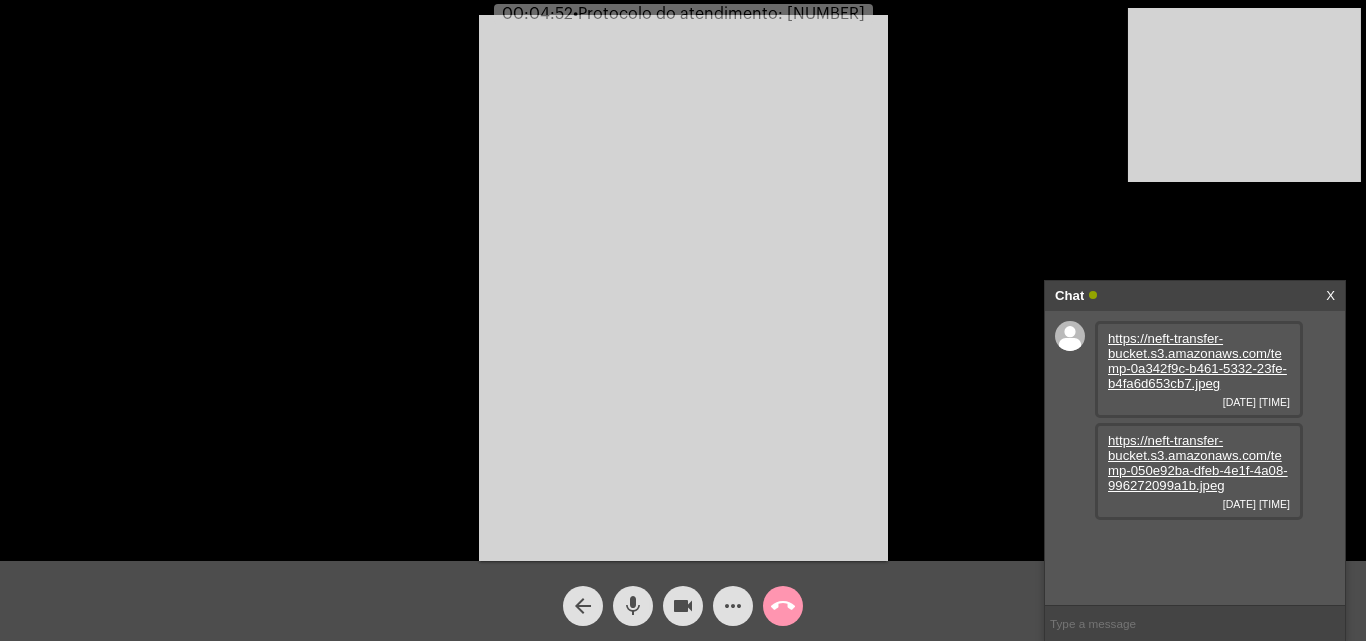 click at bounding box center [1195, 623] 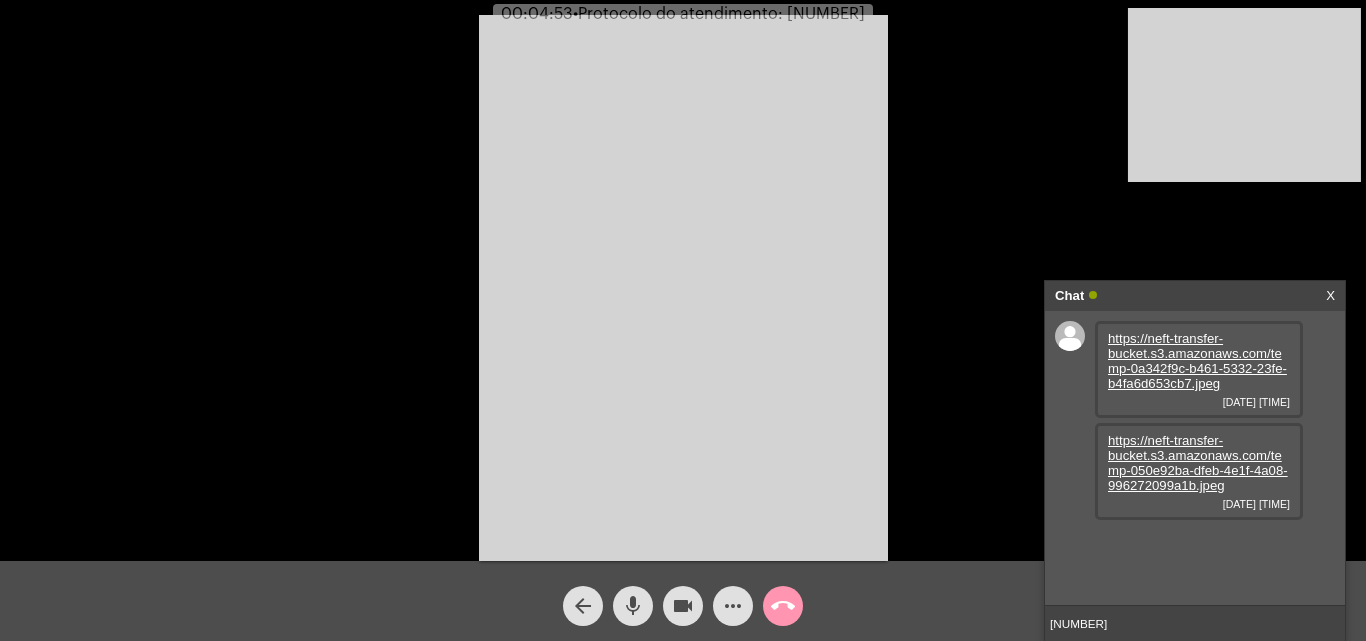 type 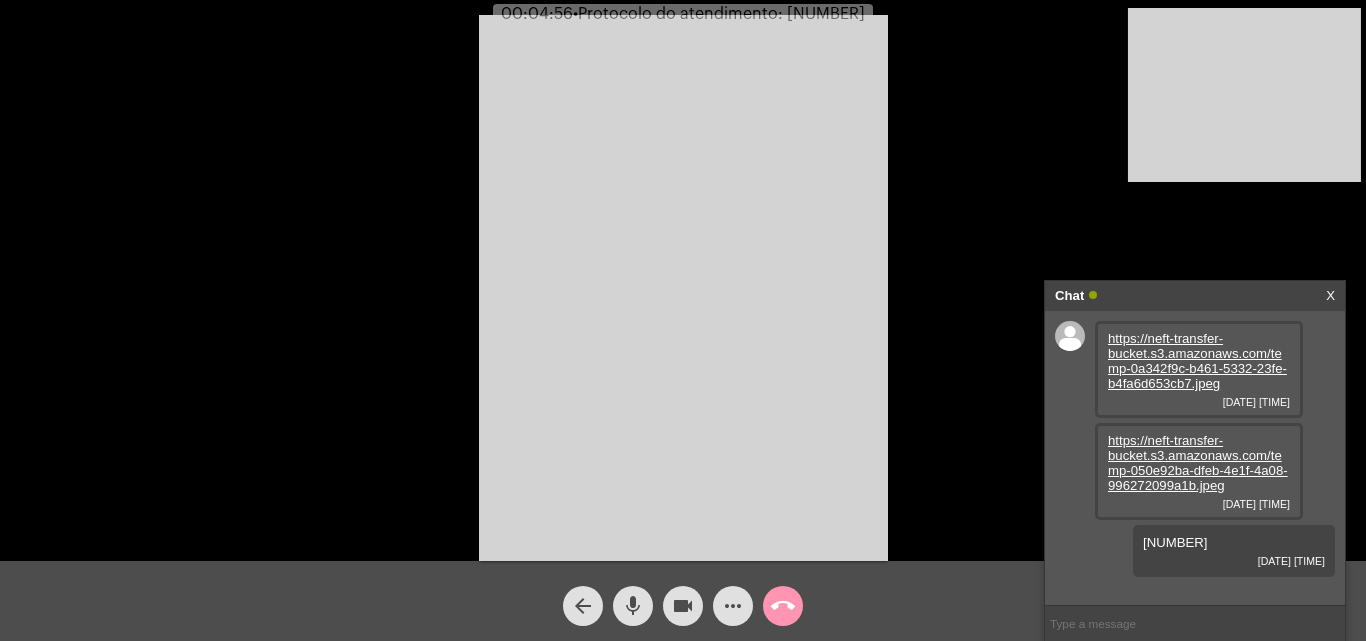 click on "call_end" 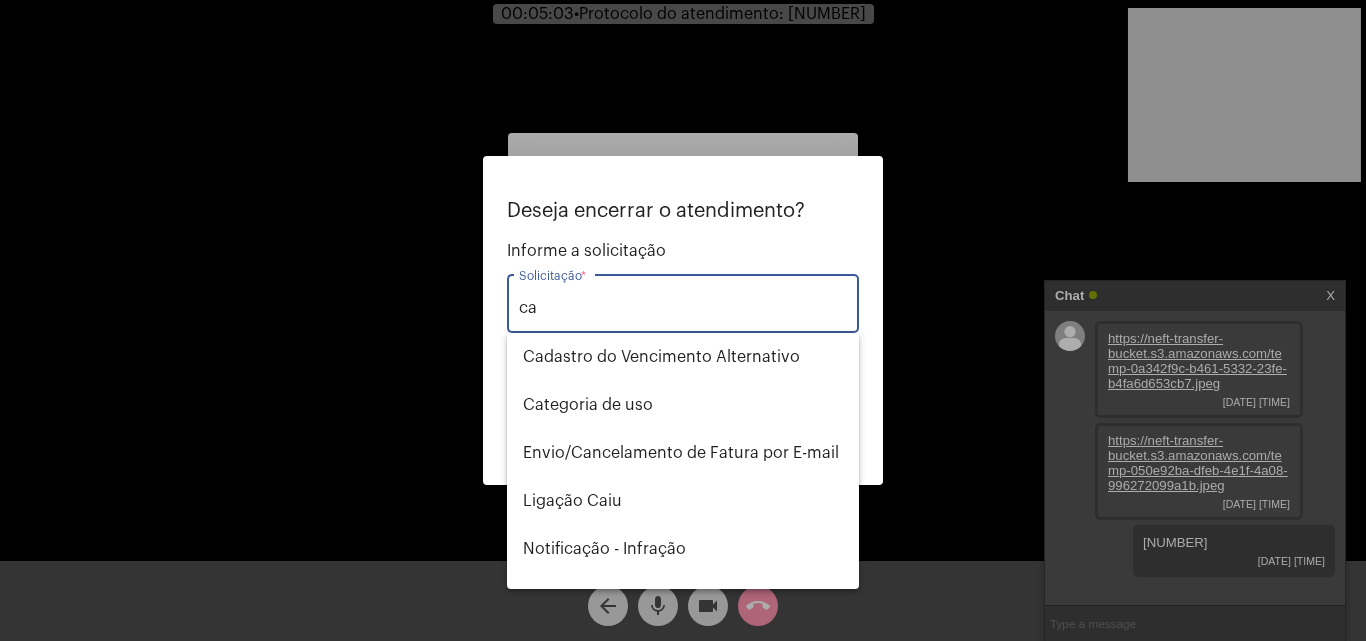 type on "c" 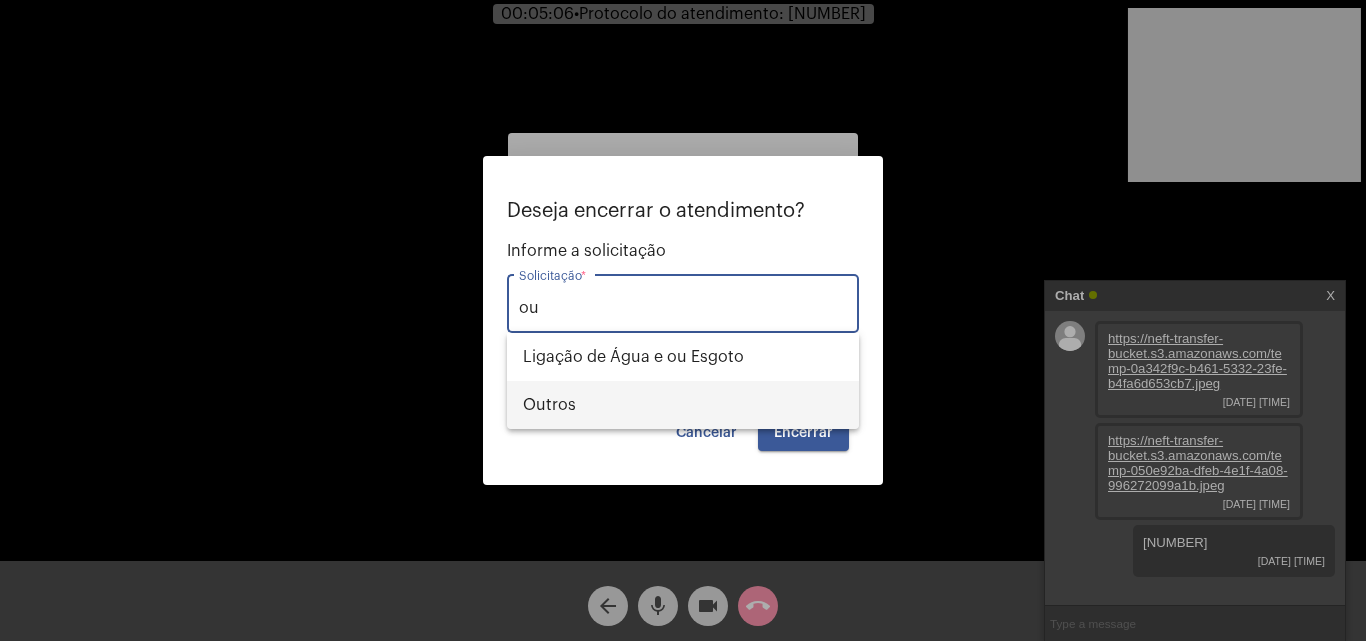 click on "Outros" at bounding box center [683, 405] 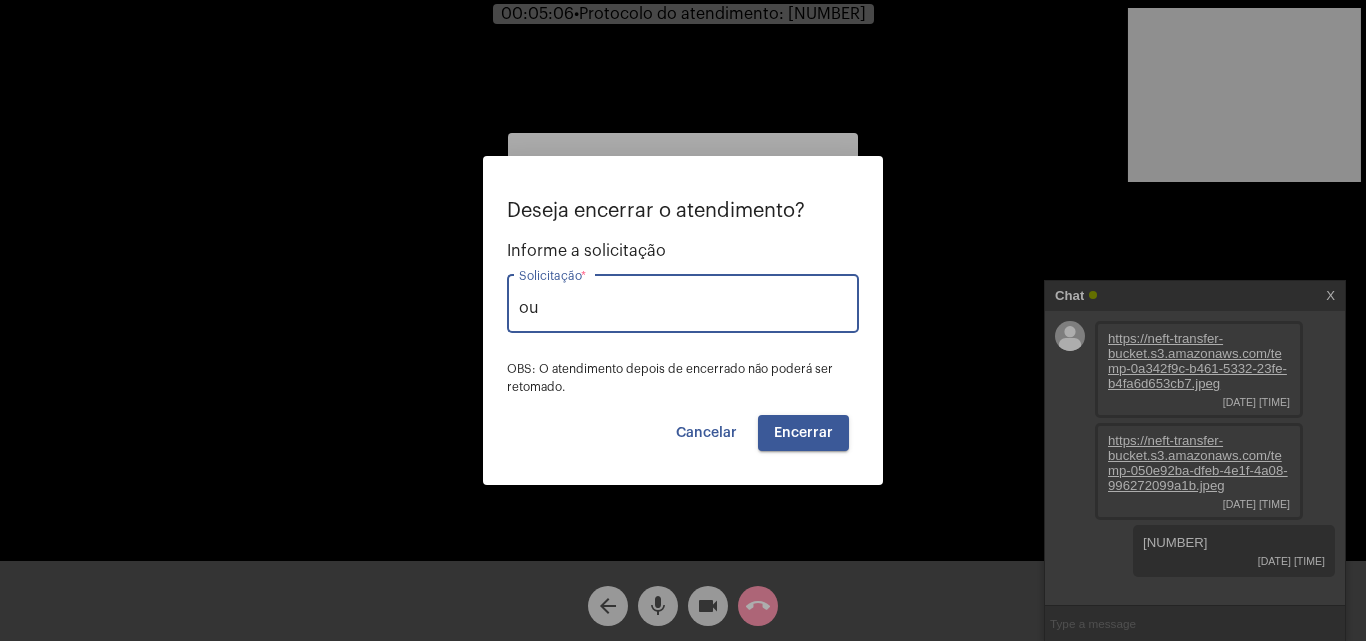 type on "Outros" 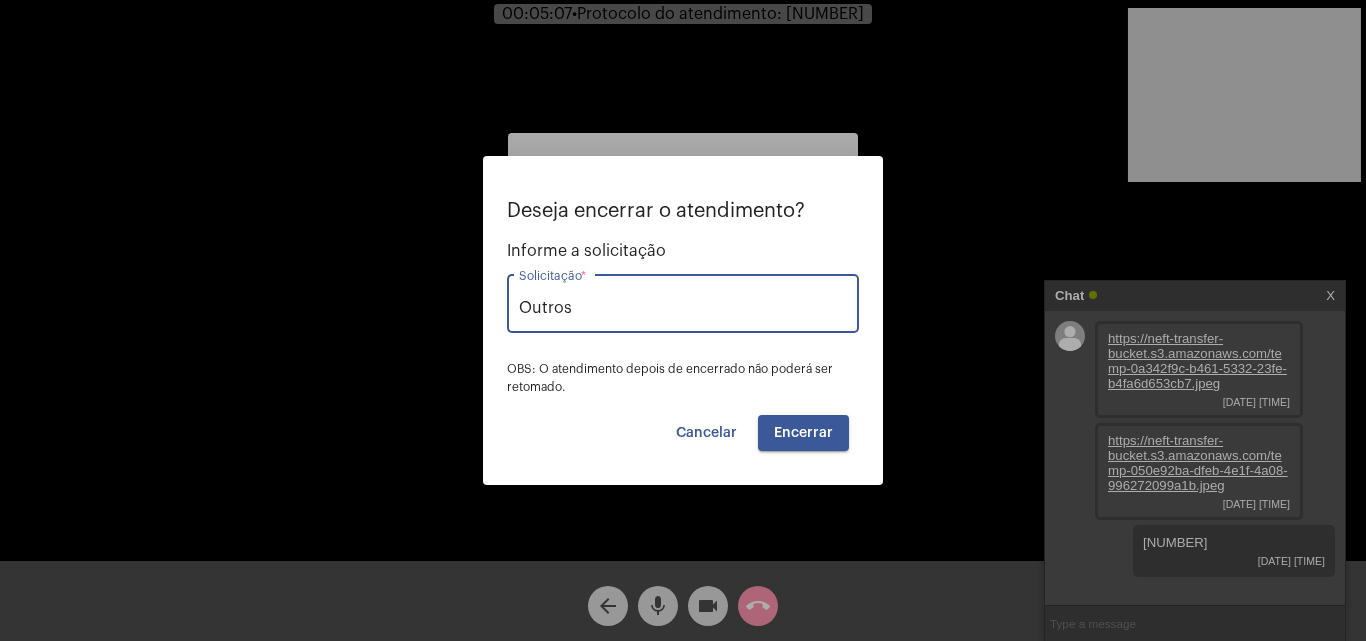 click on "Encerrar" at bounding box center [803, 433] 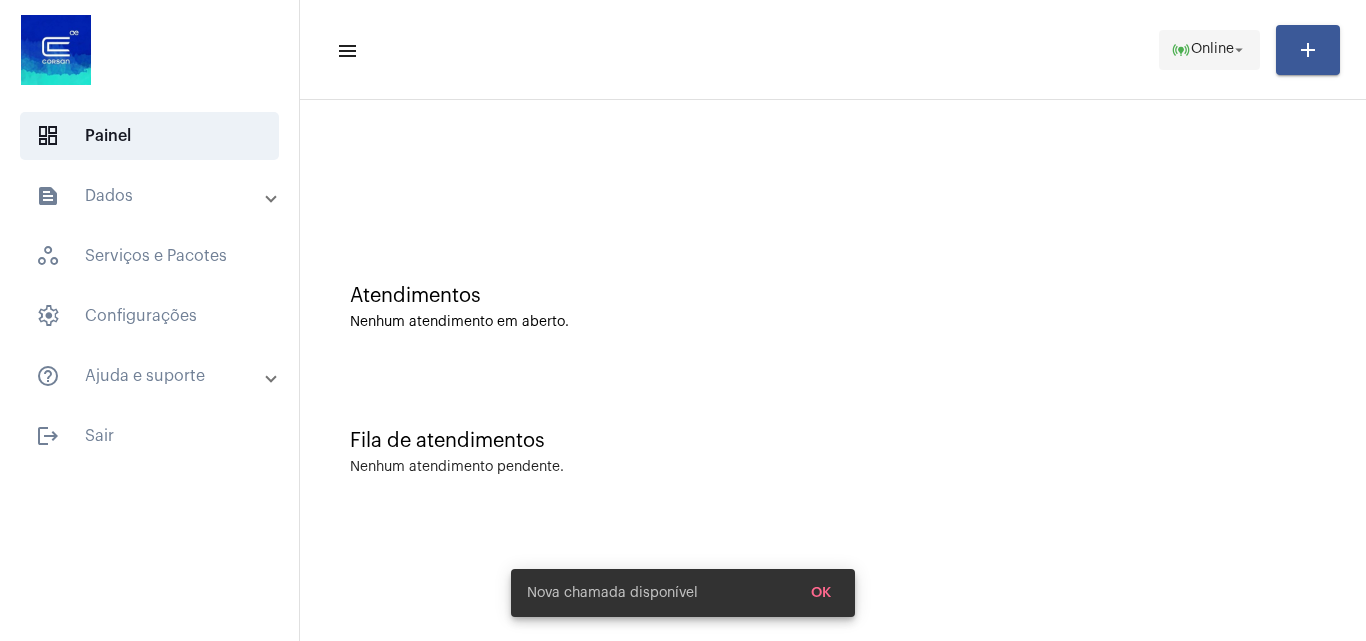 click on "Online" 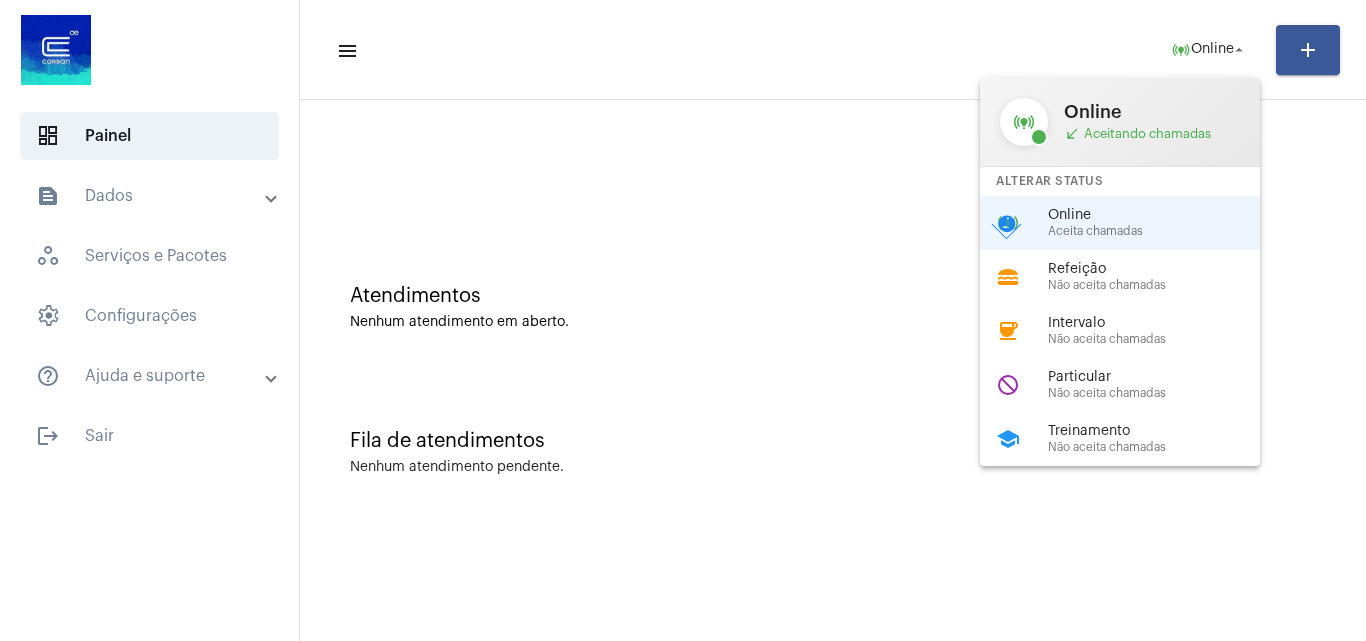 click at bounding box center (683, 320) 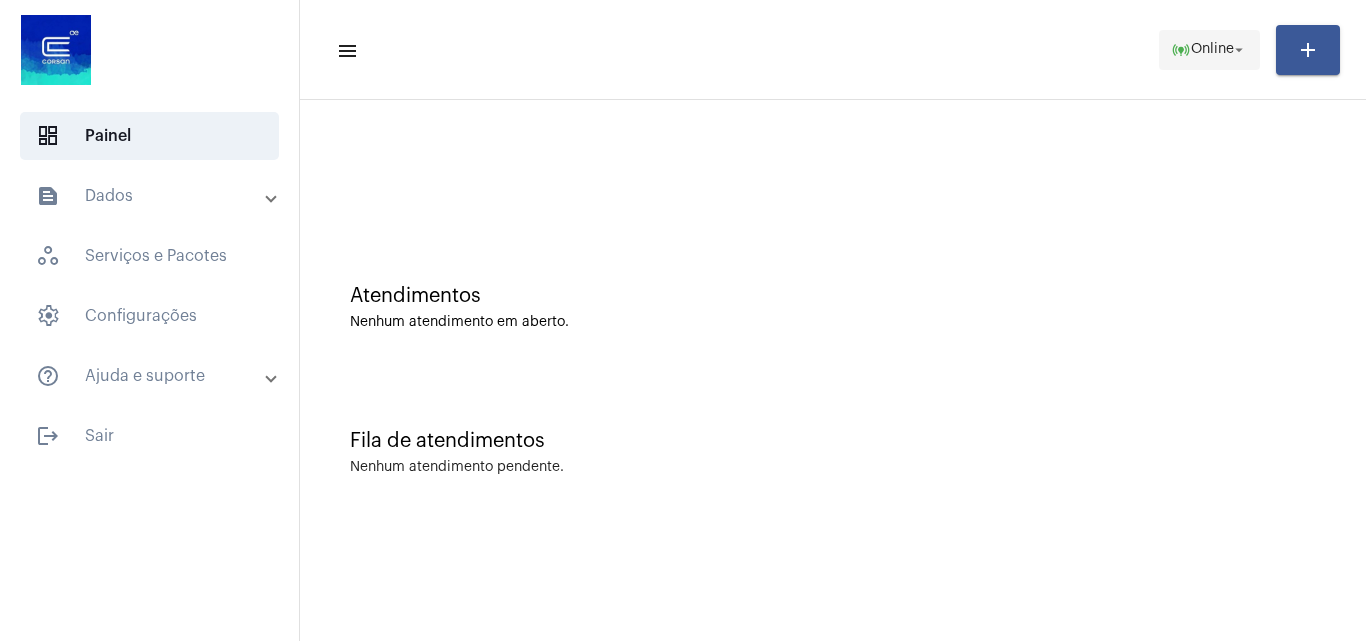 click on "online_prediction  Online arrow_drop_down" 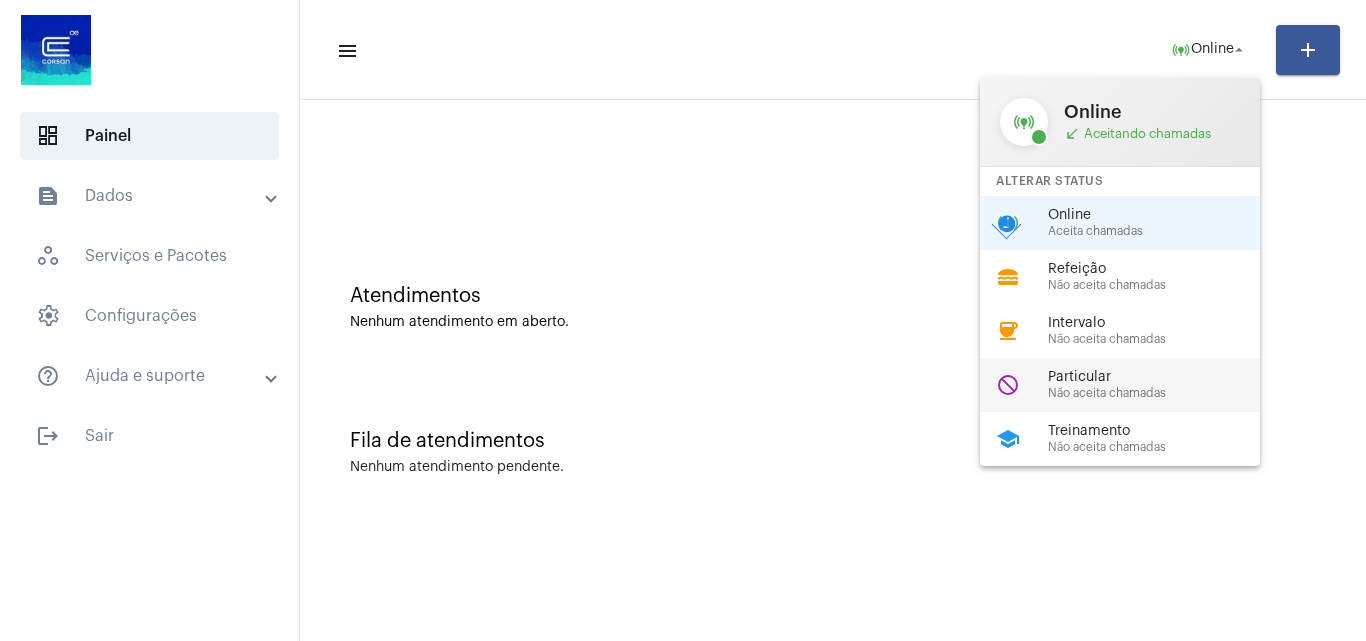 click on "Não aceita chamadas" at bounding box center [1162, 393] 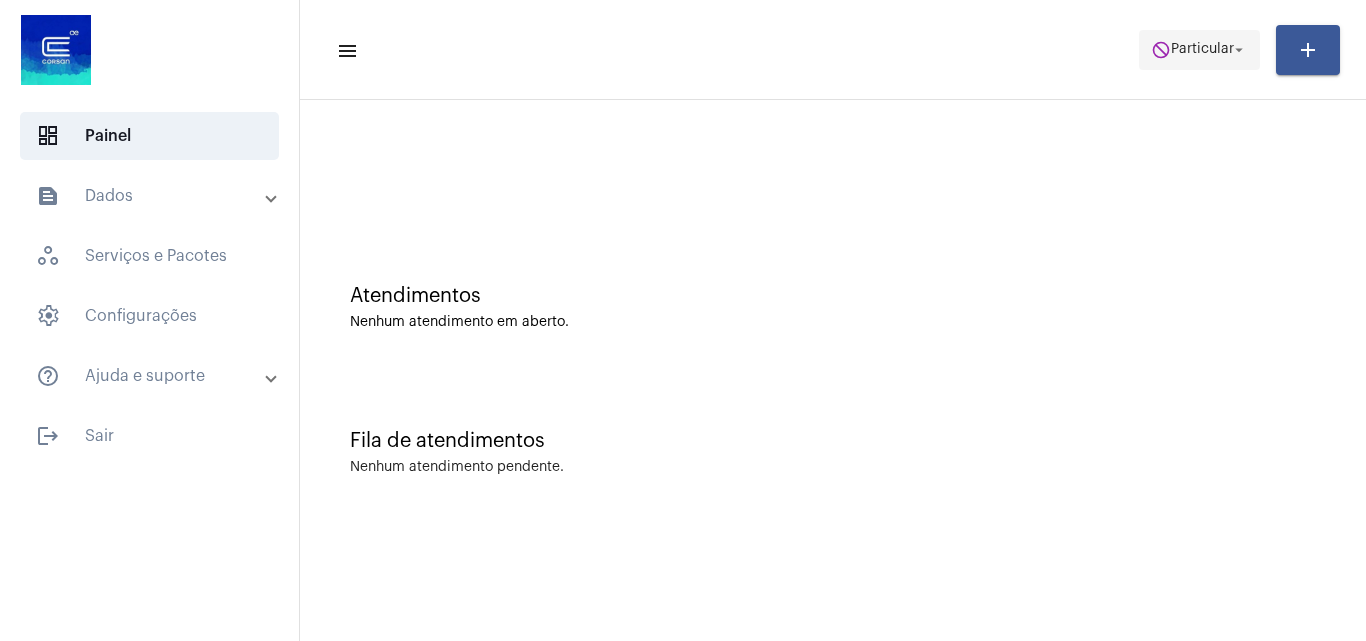 click on "do_not_disturb  Particular arrow_drop_down" 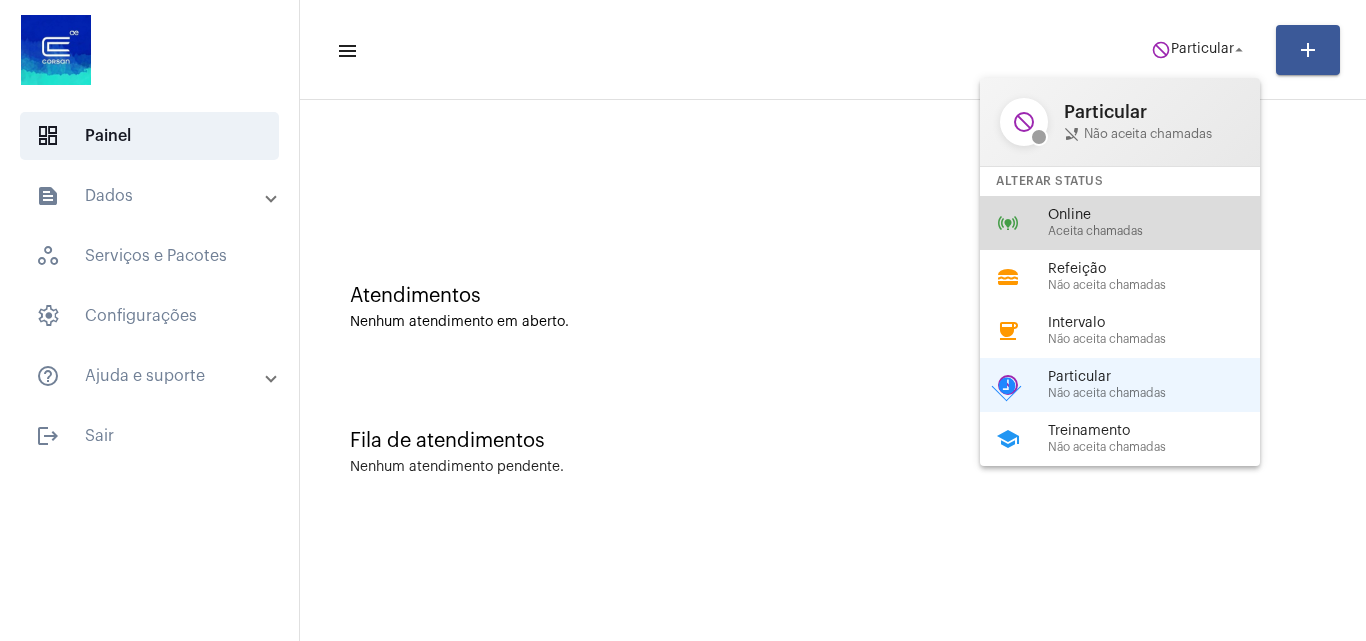 click on "Online" at bounding box center (1162, 215) 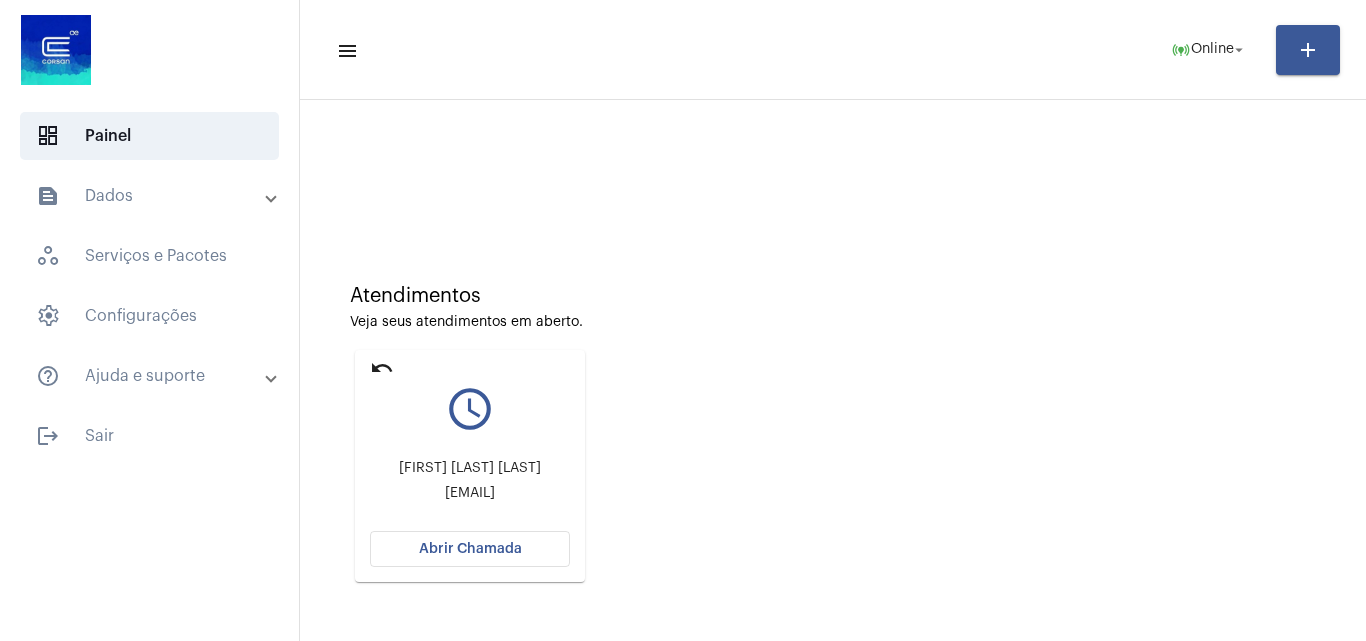 click on "Abrir Chamada" 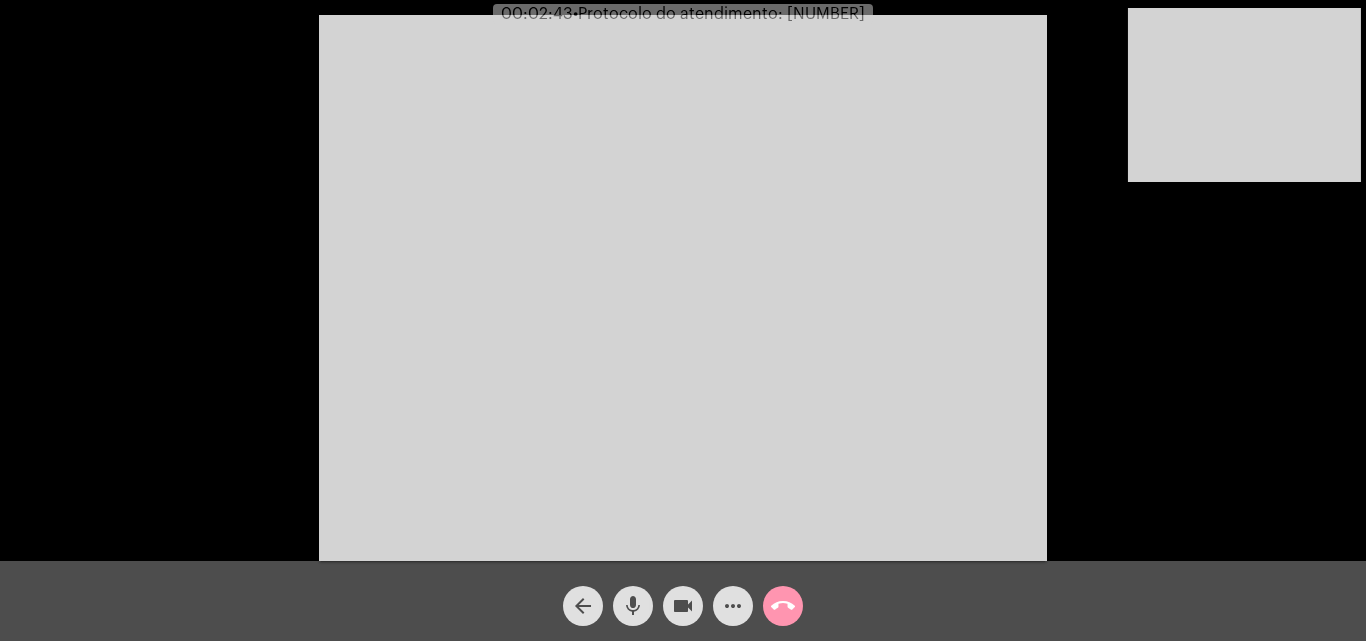 click on "mic" 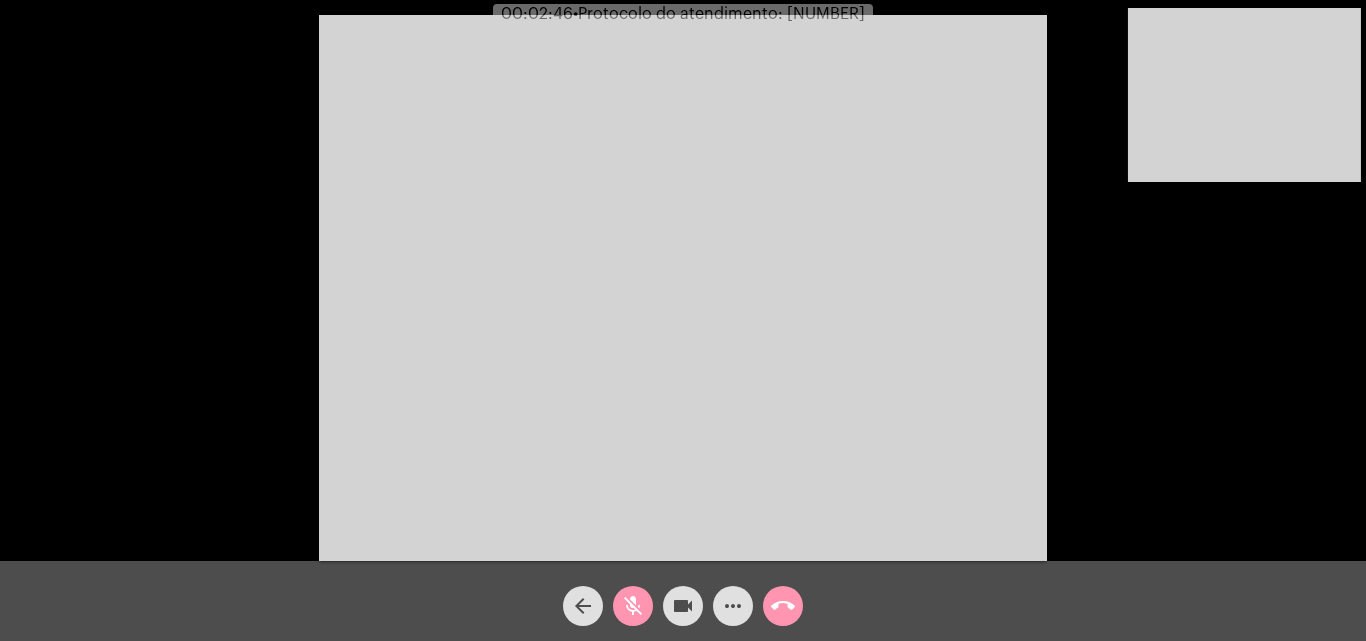 click on "mic_off" 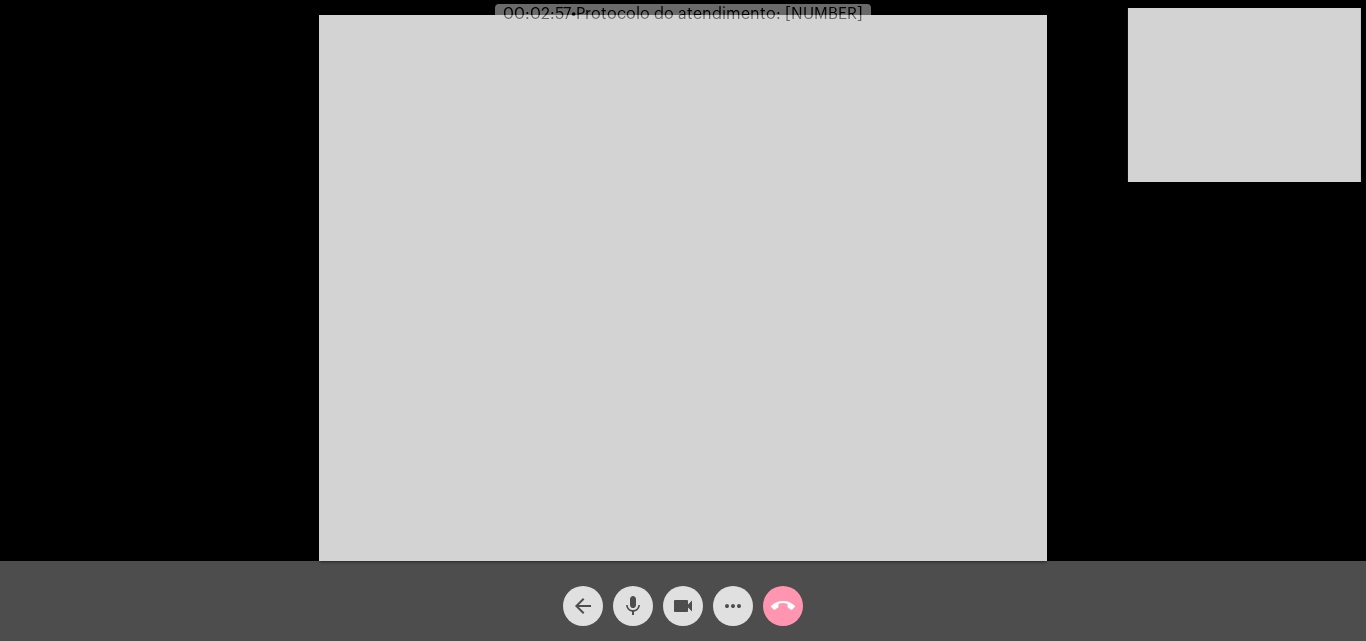 click on "mic" 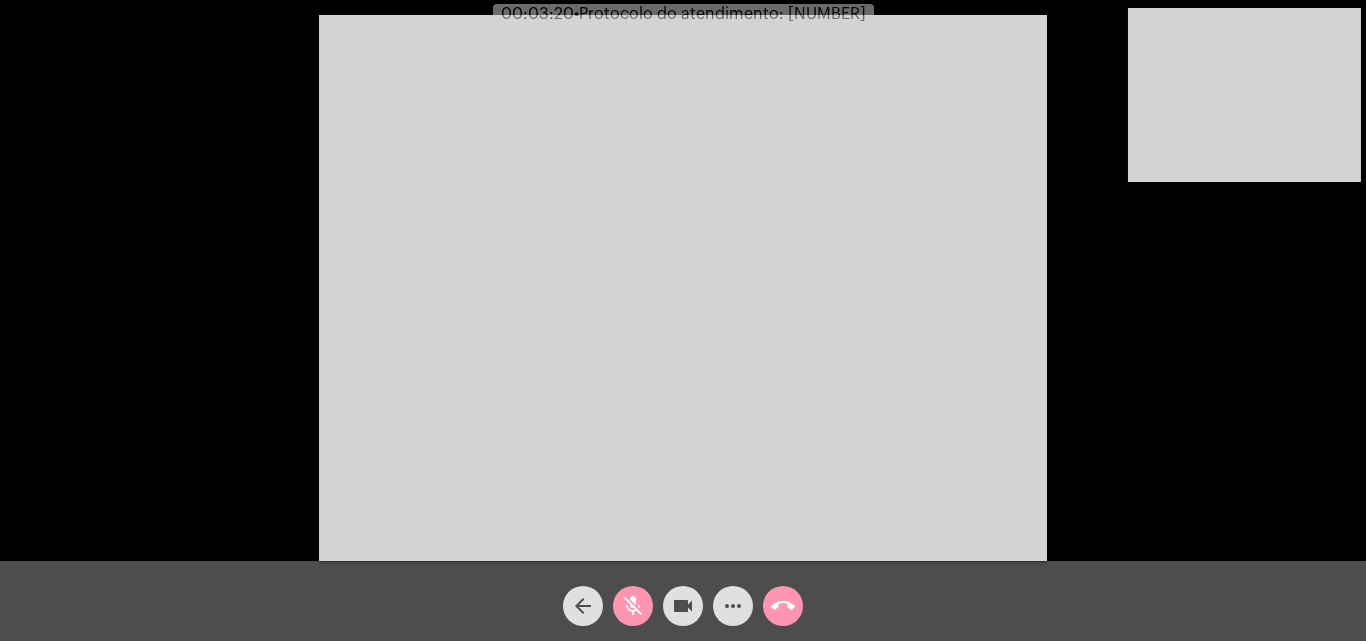 click on "videocam" 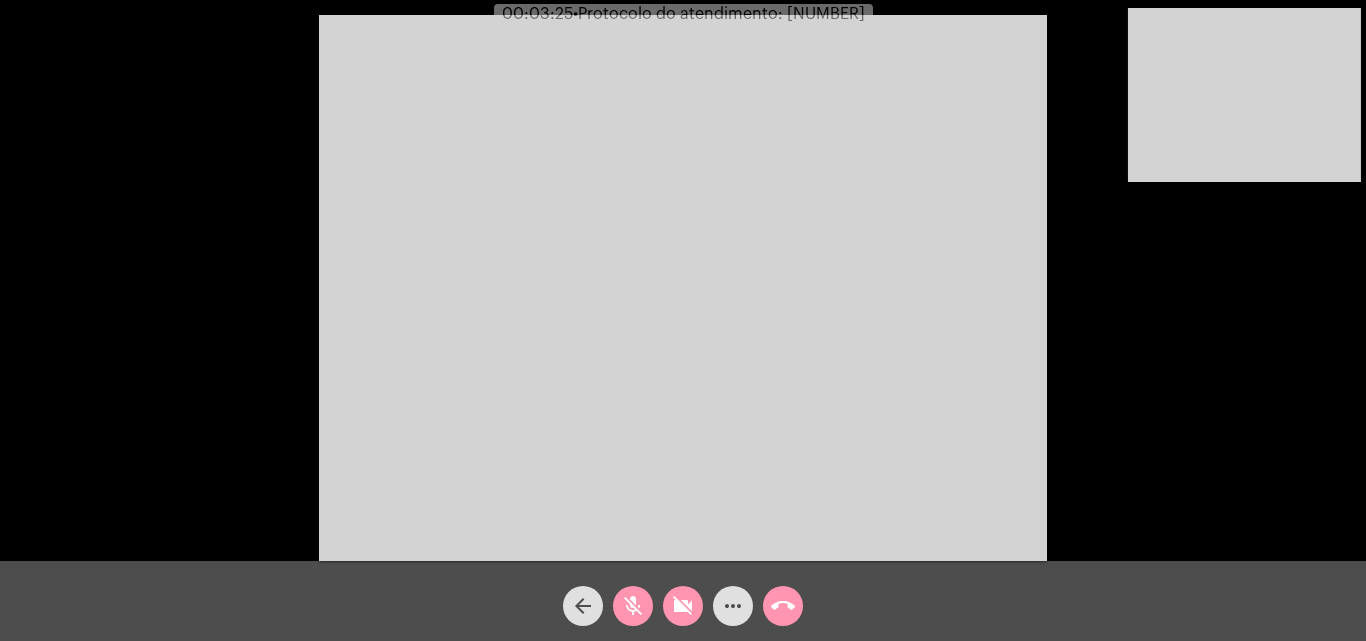 click on "videocam_off" 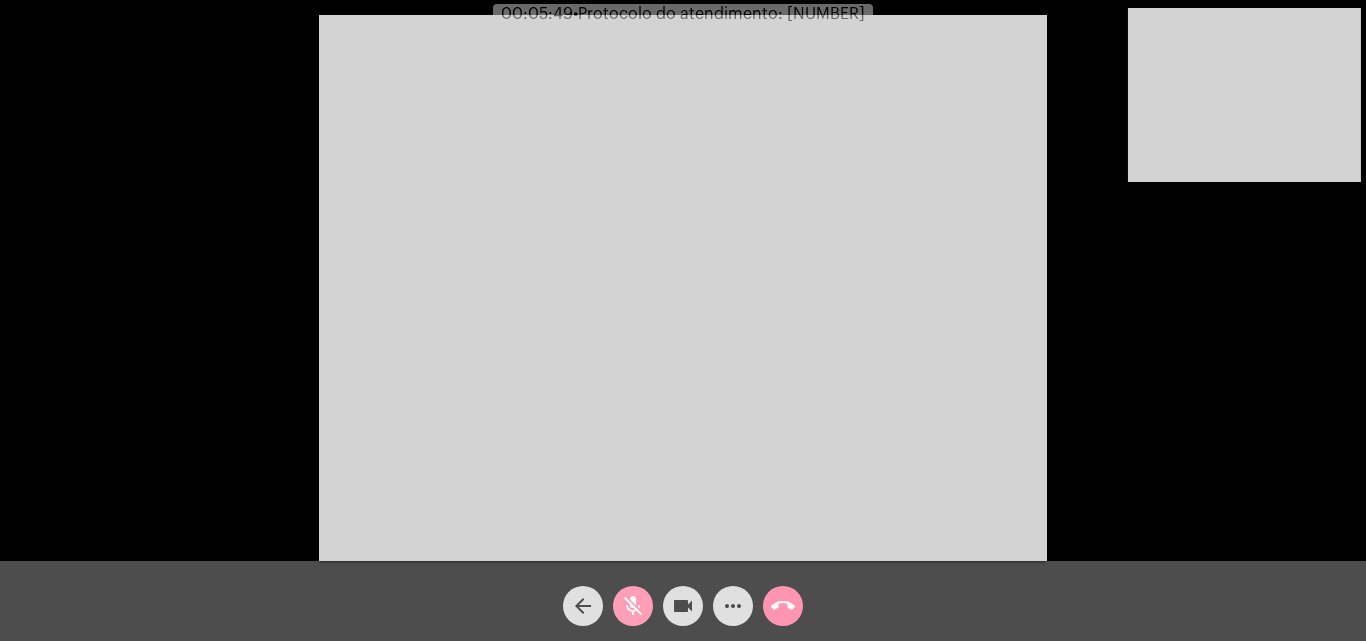 click on "mic_off" 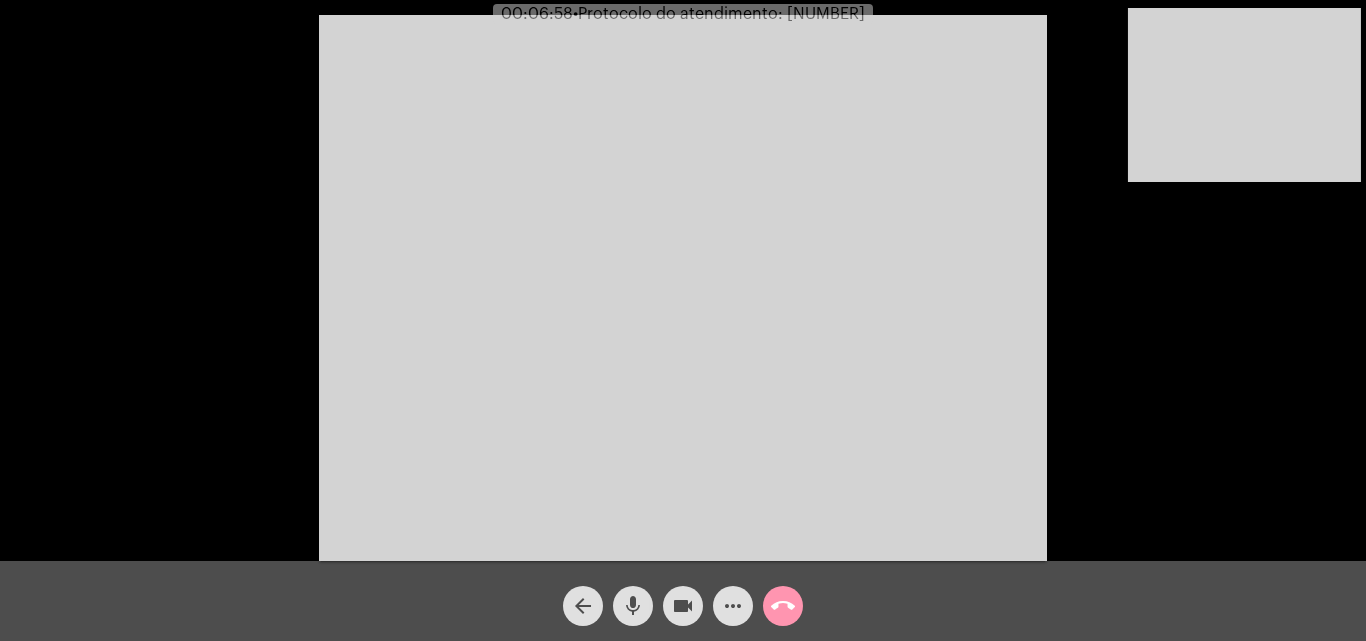 click on "mic" 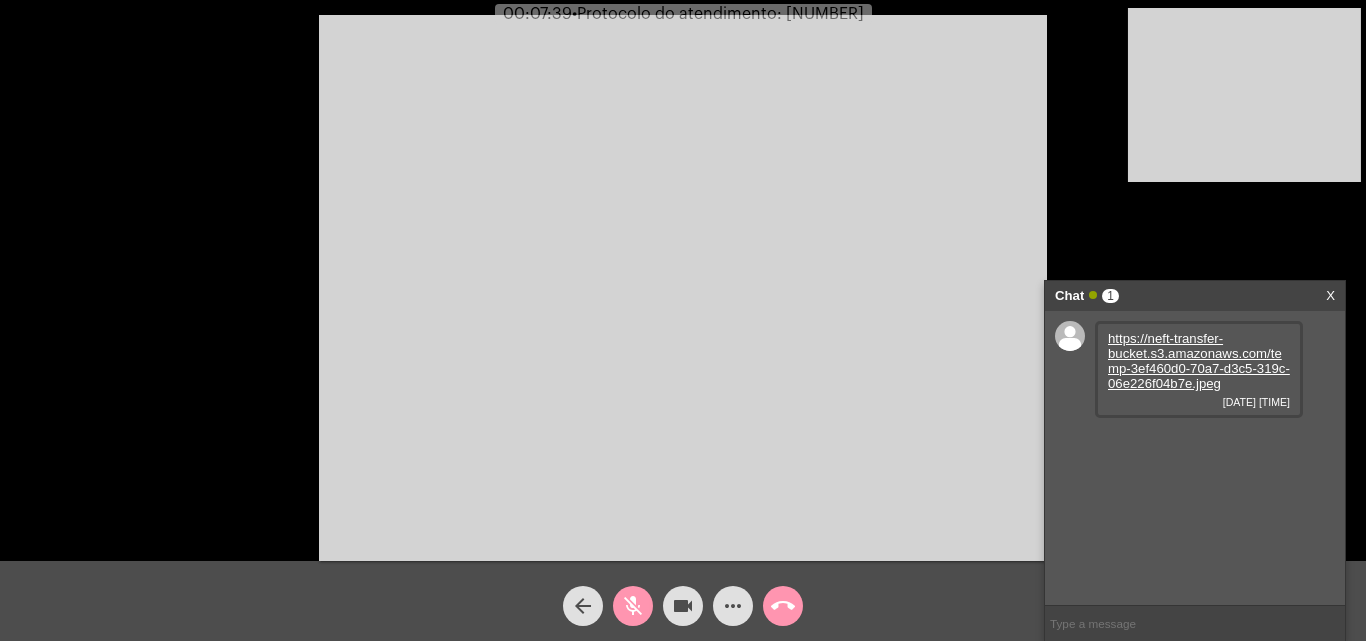 click on "mic_off" 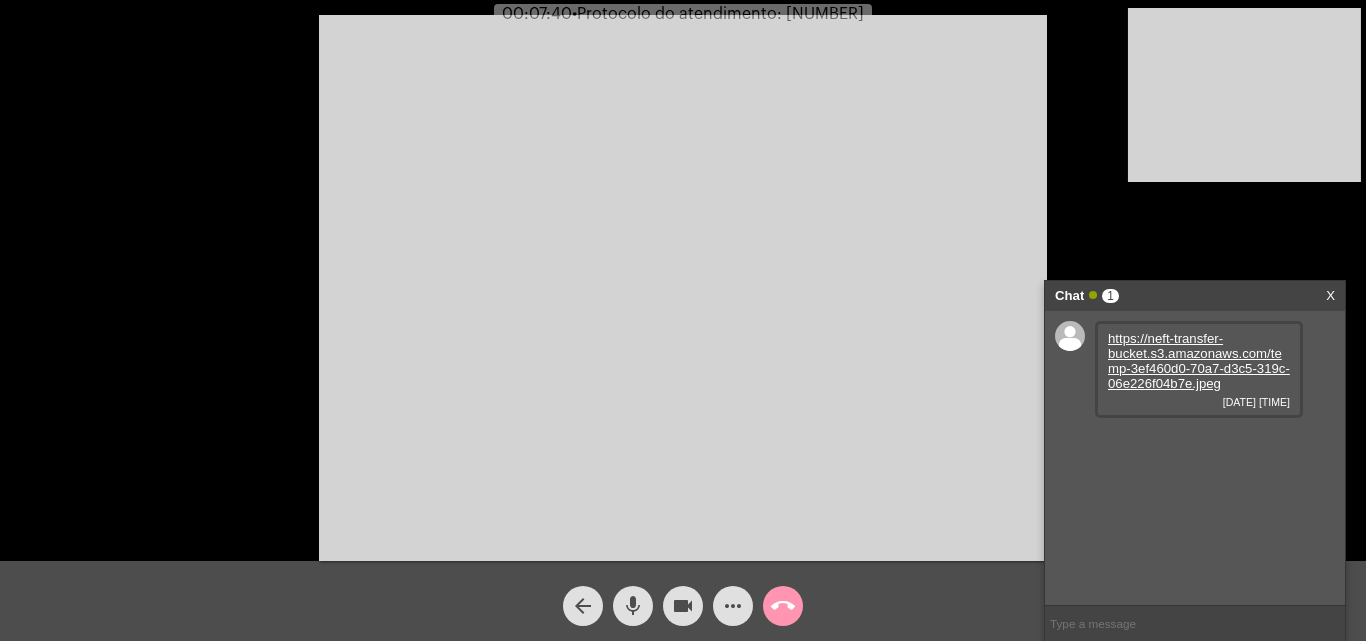 click on "https://neft-transfer-bucket.s3.amazonaws.com/temp-3ef460d0-70a7-d3c5-319c-06e226f04b7e.jpeg" at bounding box center [1199, 361] 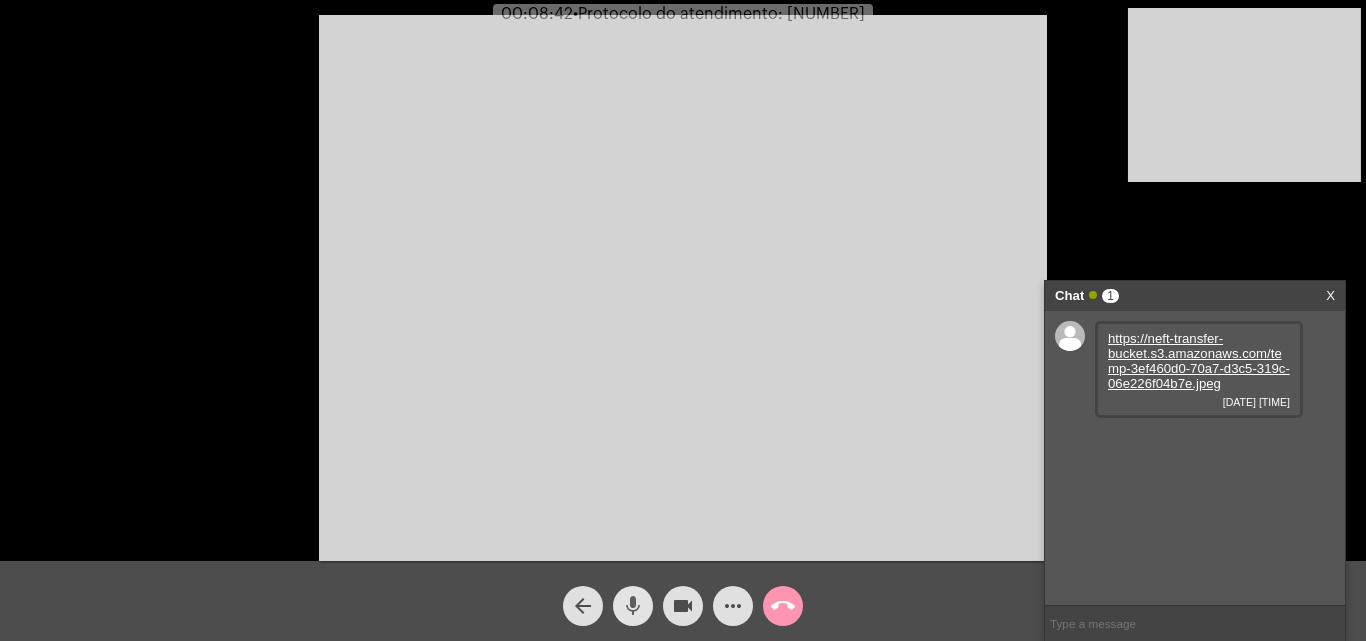 click on "mic" 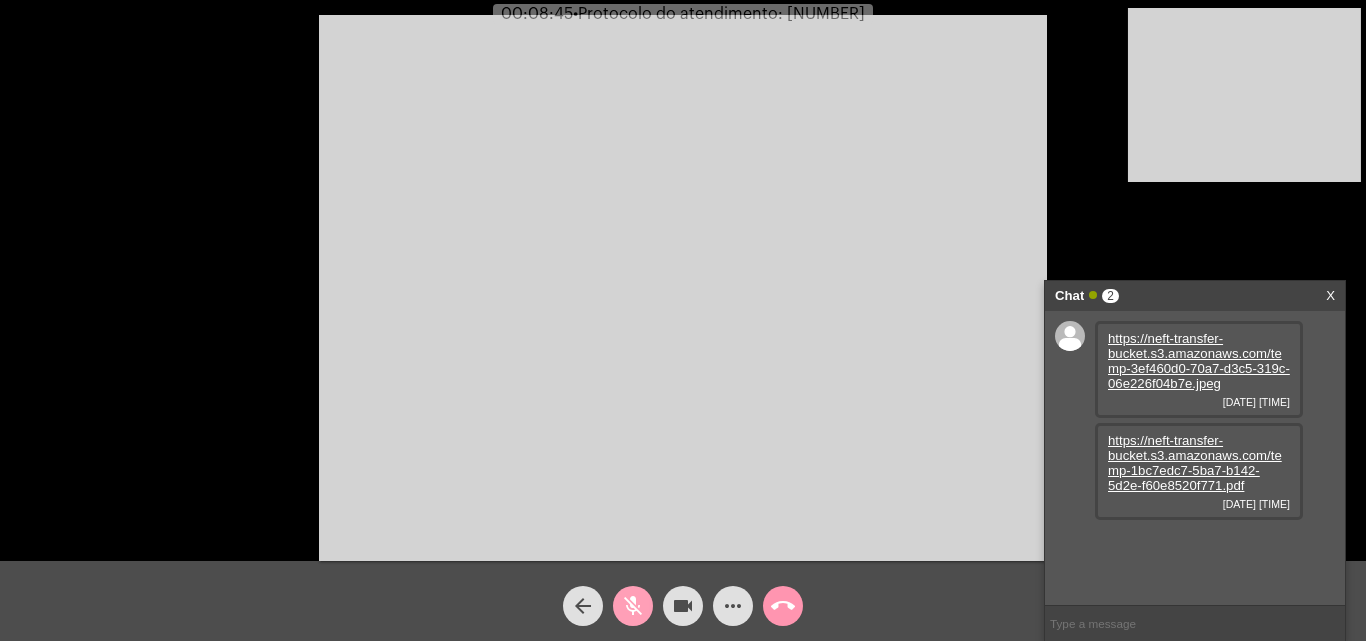 click on "mic_off" 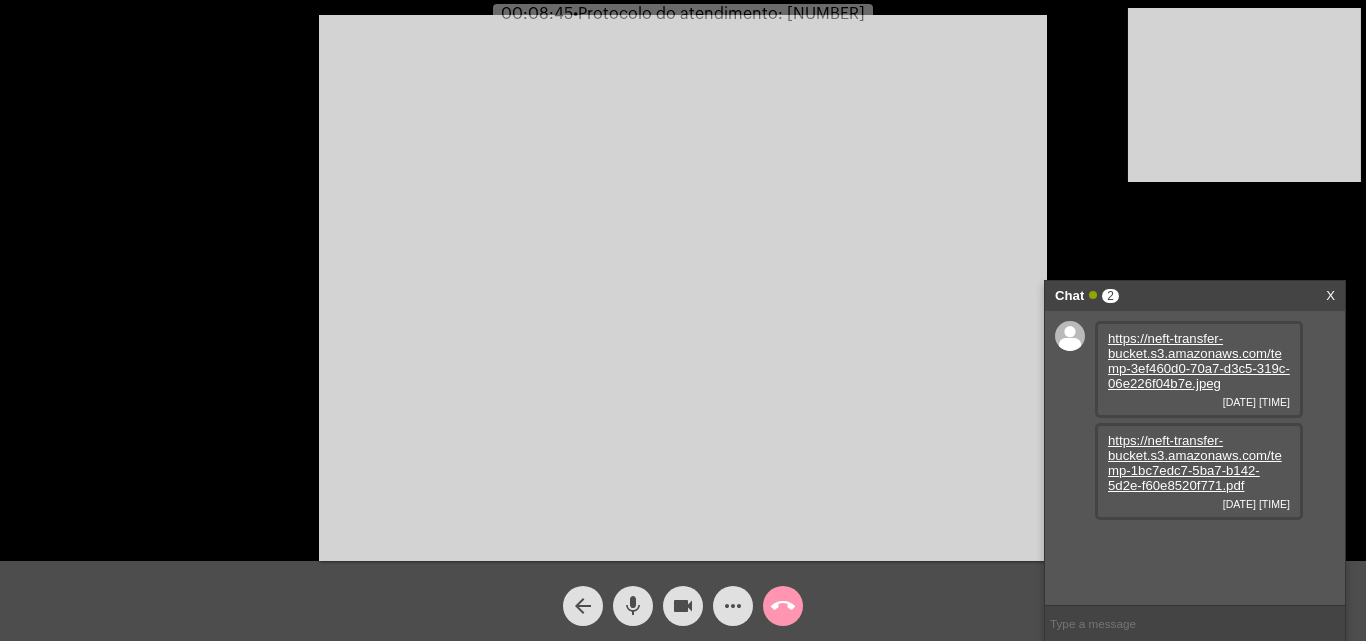 click on "https://neft-transfer-bucket.s3.amazonaws.com/temp-1bc7edc7-5ba7-b142-5d2e-f60e8520f771.pdf" at bounding box center [1195, 463] 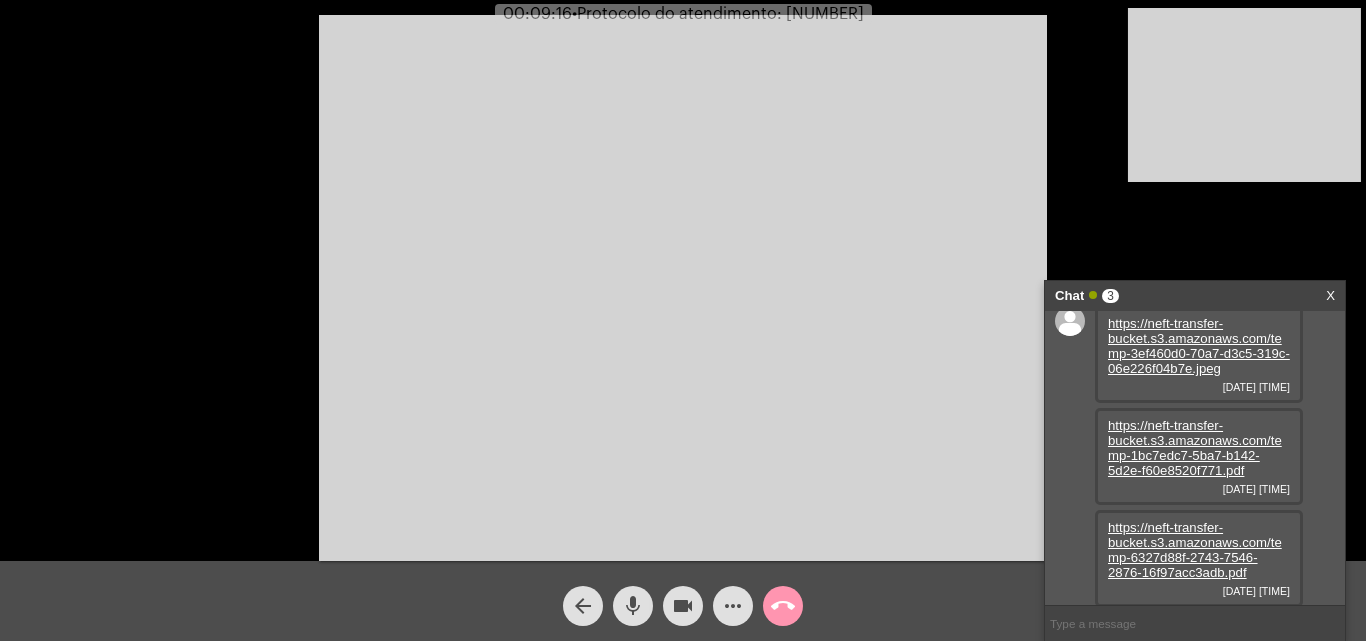 scroll, scrollTop: 17, scrollLeft: 0, axis: vertical 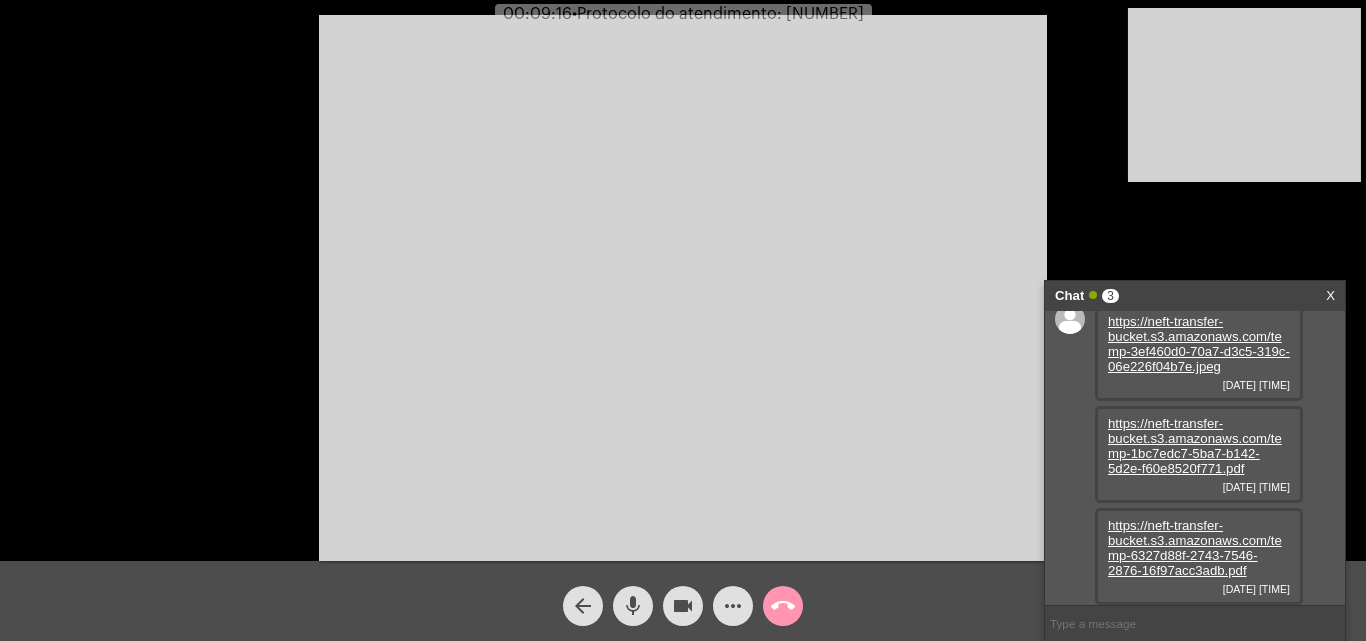 click on "https://neft-transfer-bucket.s3.amazonaws.com/temp-6327d88f-2743-7546-2876-16f97acc3adb.pdf" at bounding box center [1195, 548] 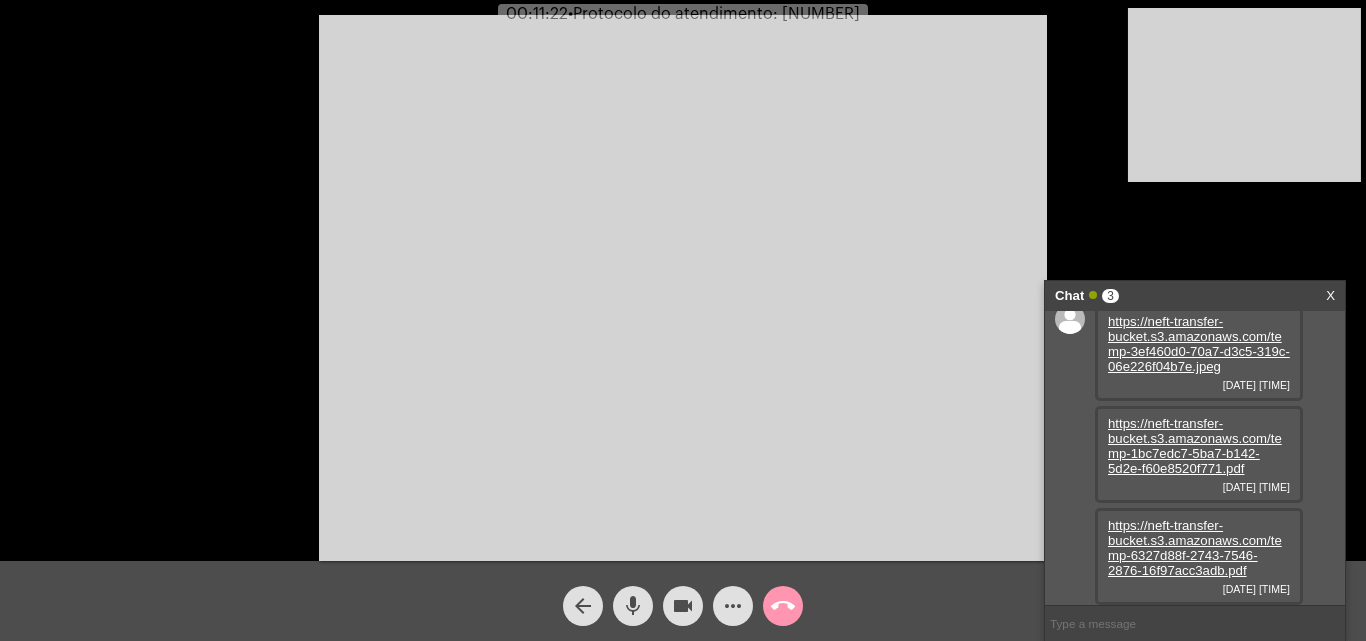 click on "mic" 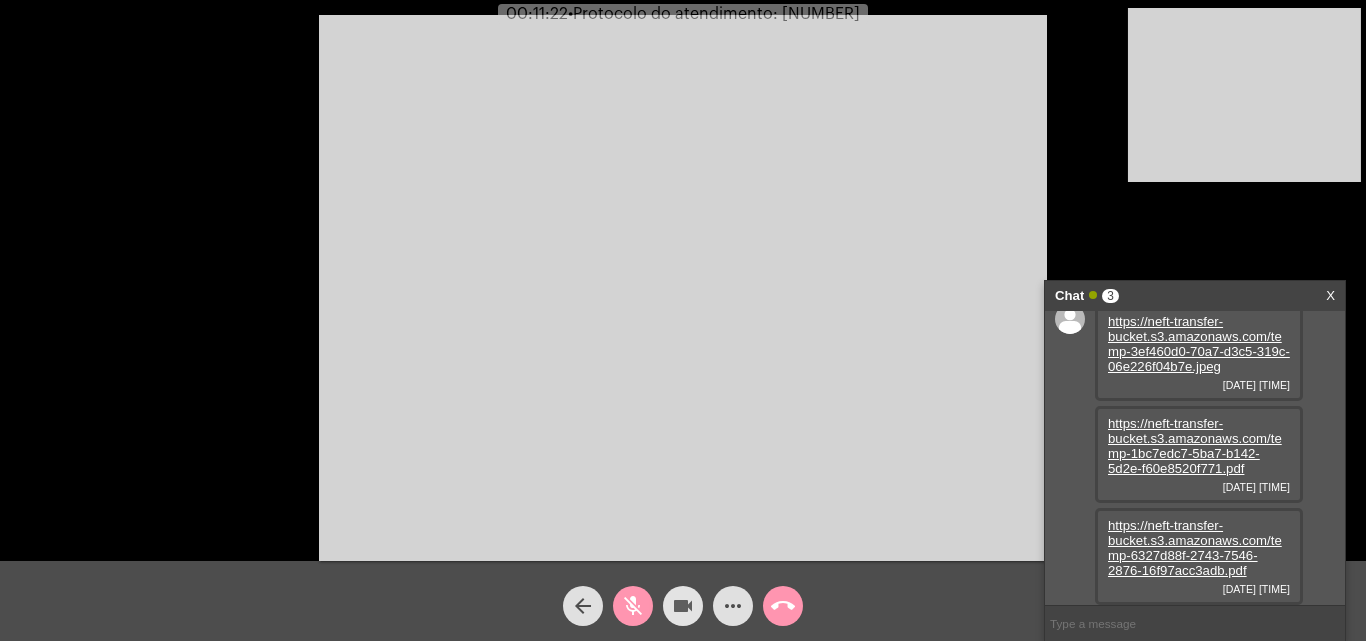 click on "videocam" 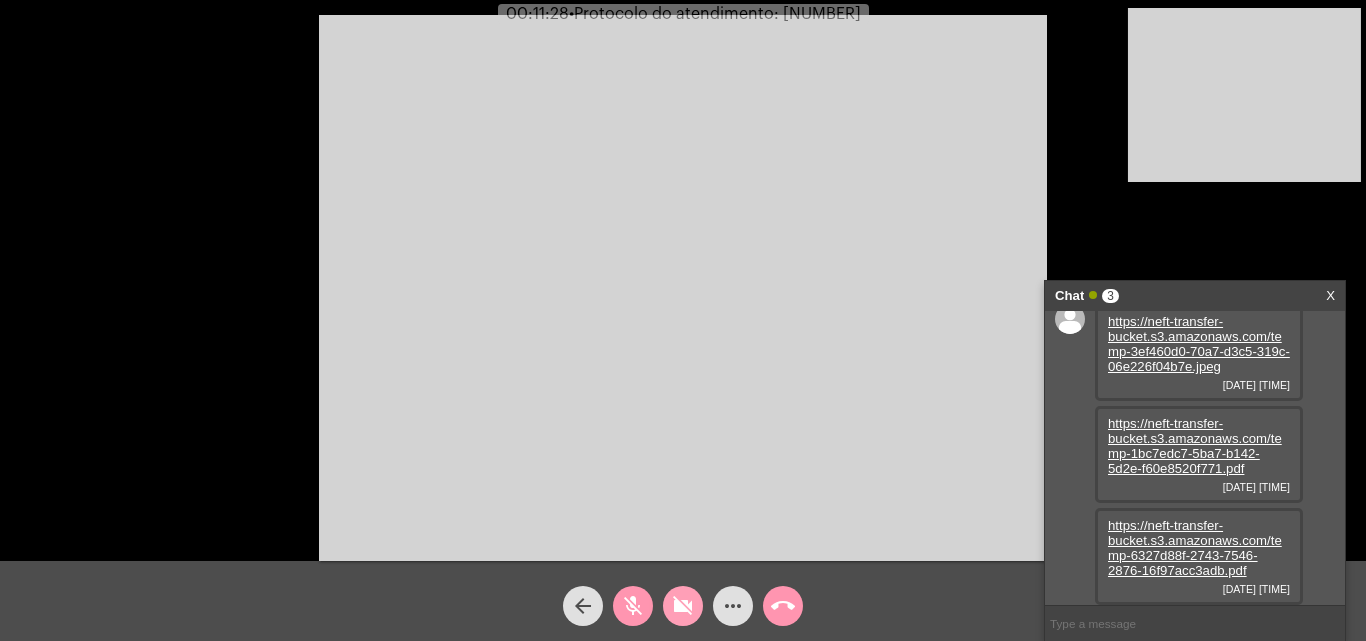 click on "videocam_off" 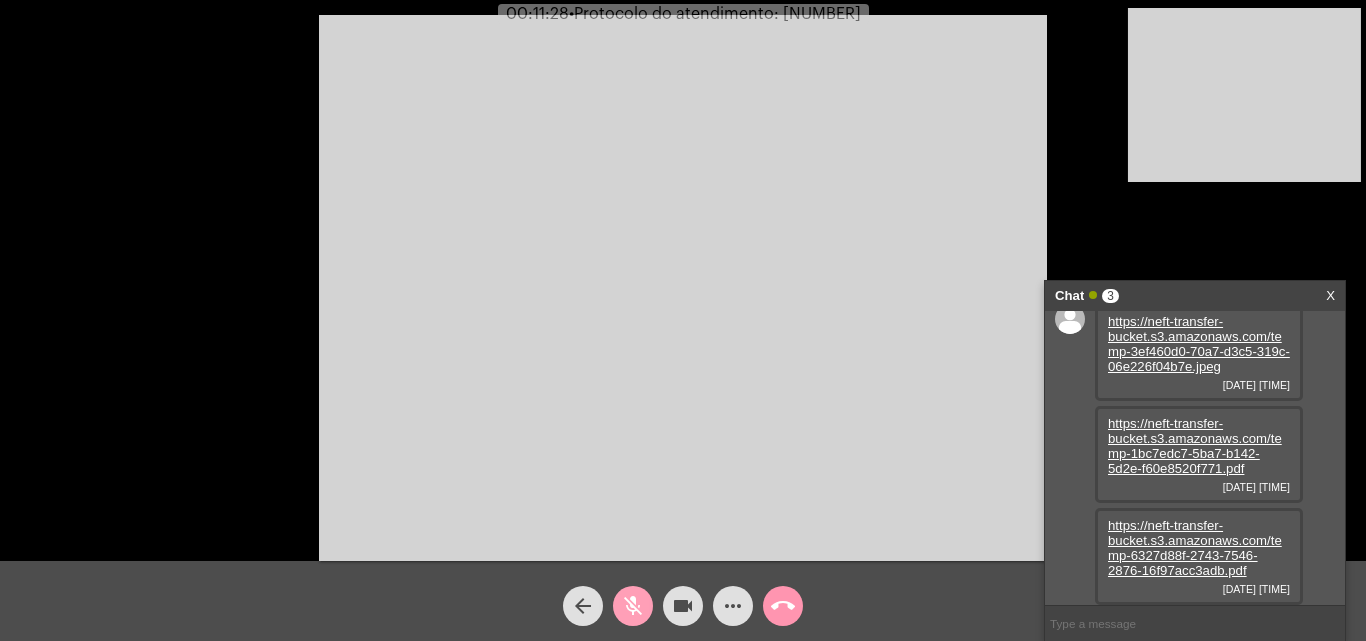click on "mic_off" 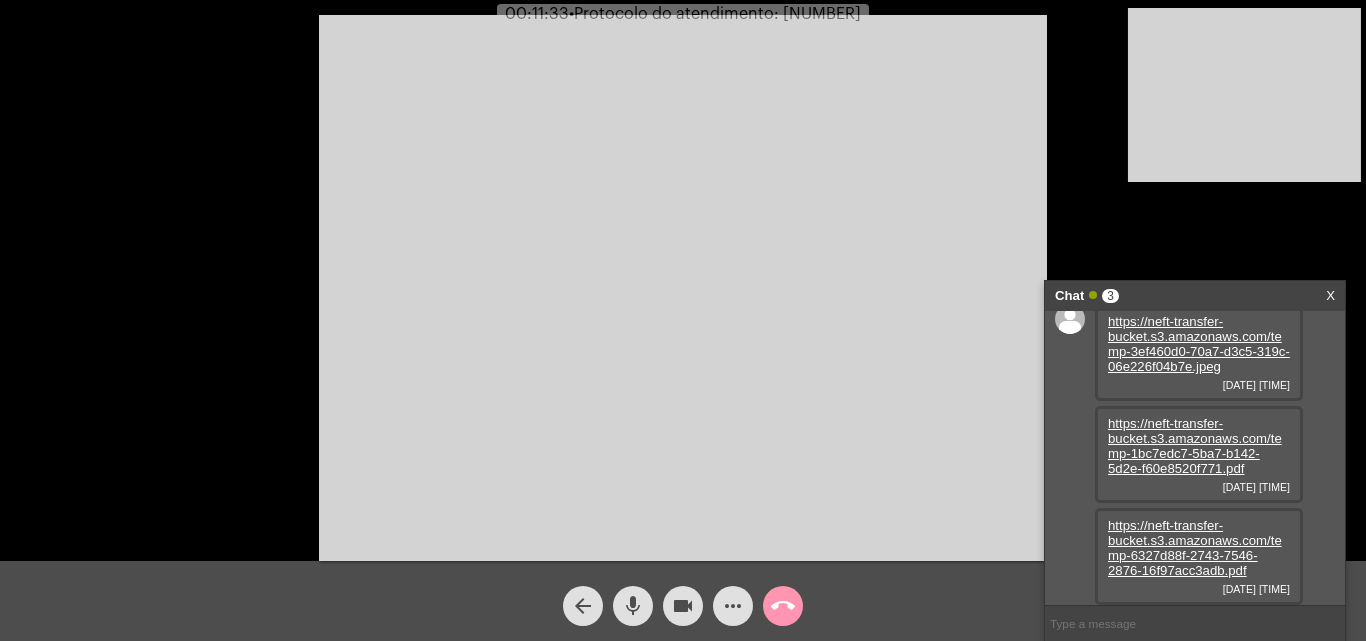 click on "mic" 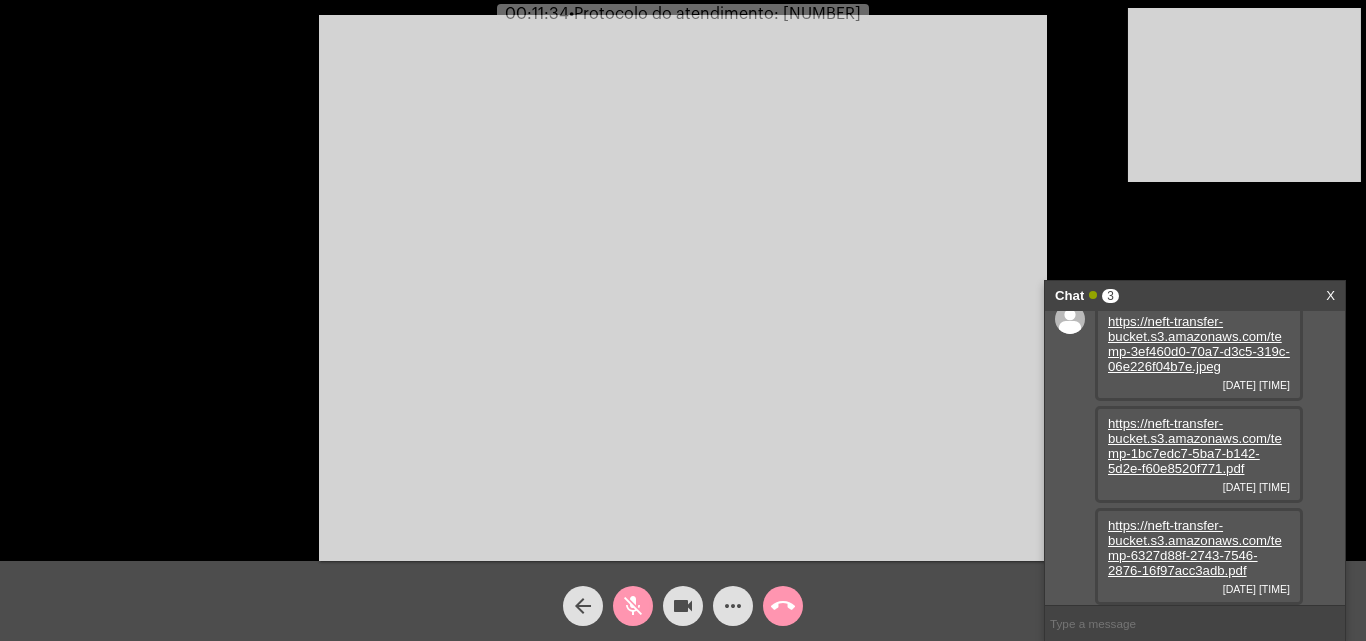 click on "videocam" 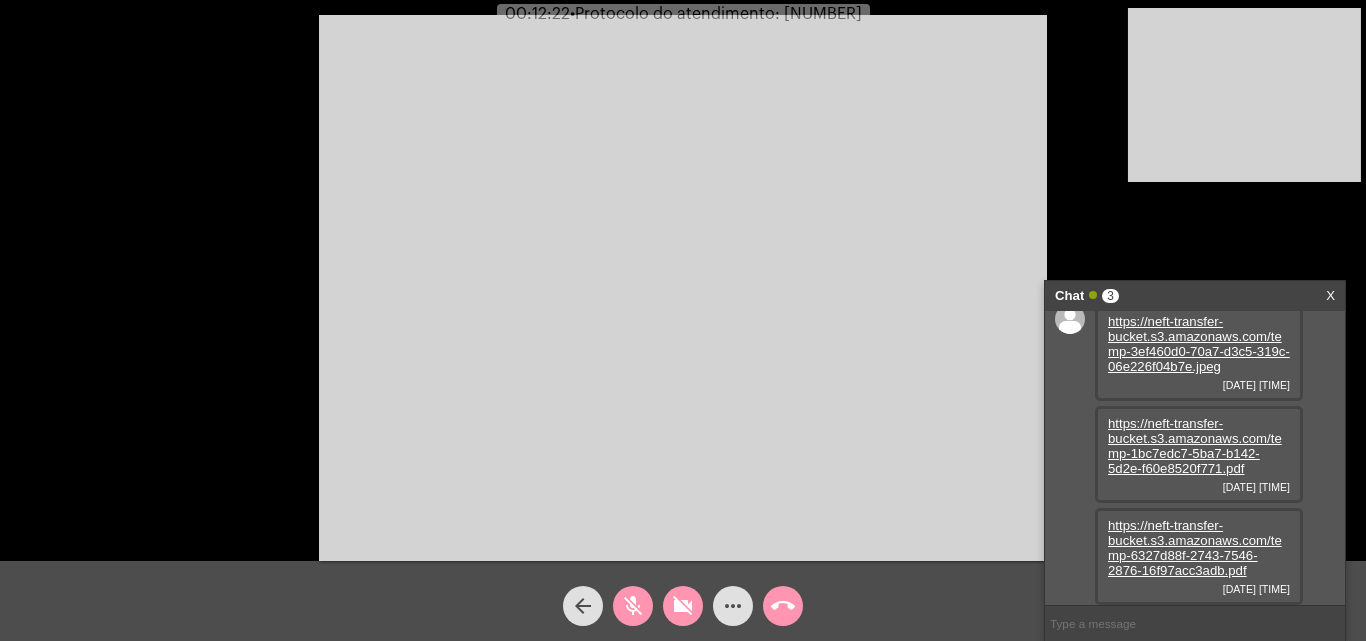 click on "mic_off" 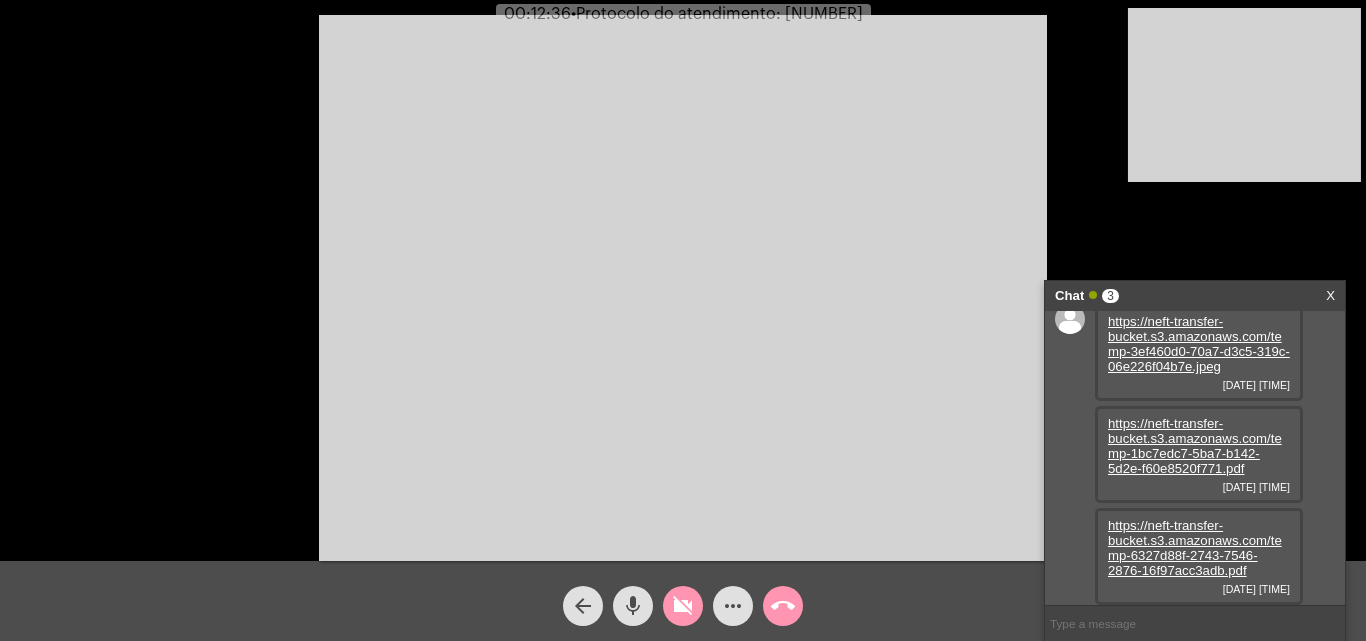 click on "mic" 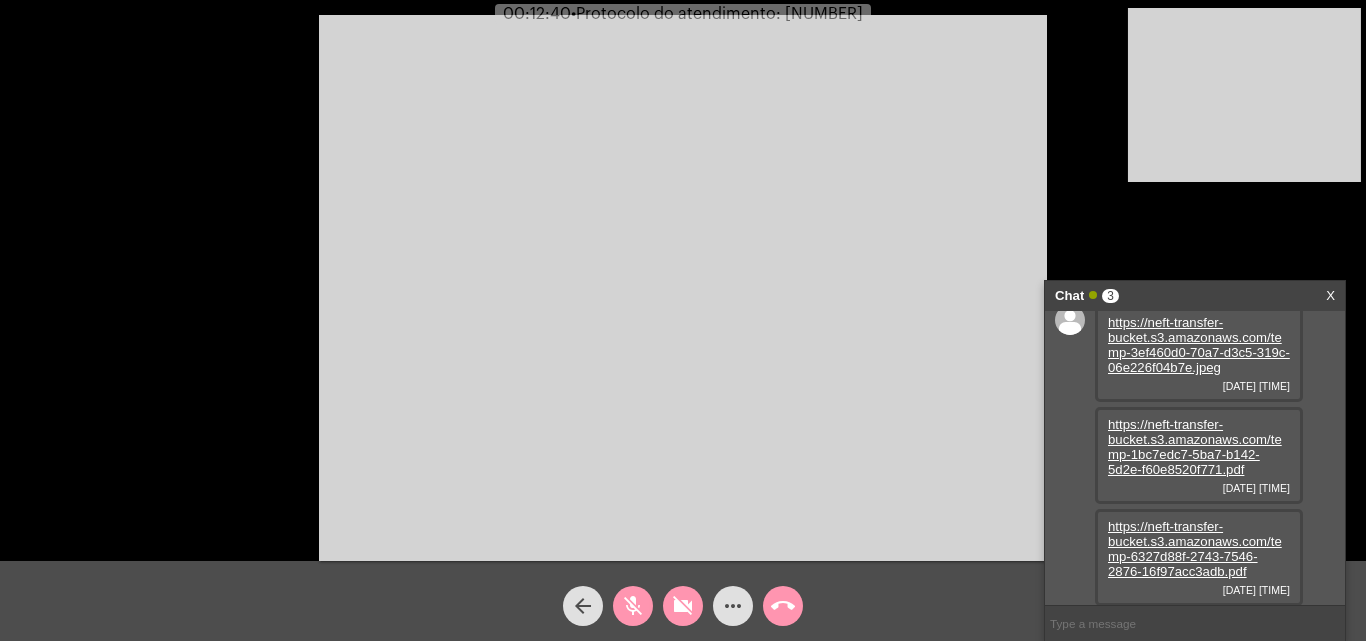 scroll, scrollTop: 17, scrollLeft: 0, axis: vertical 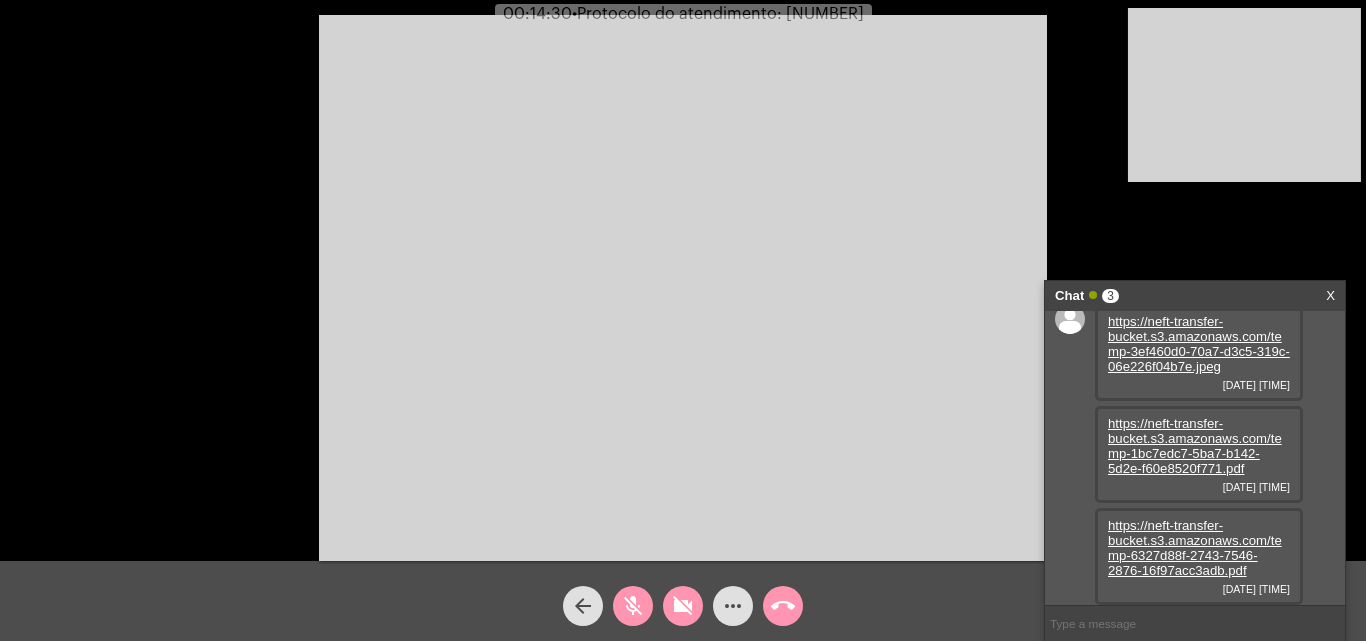 click on "mic_off" 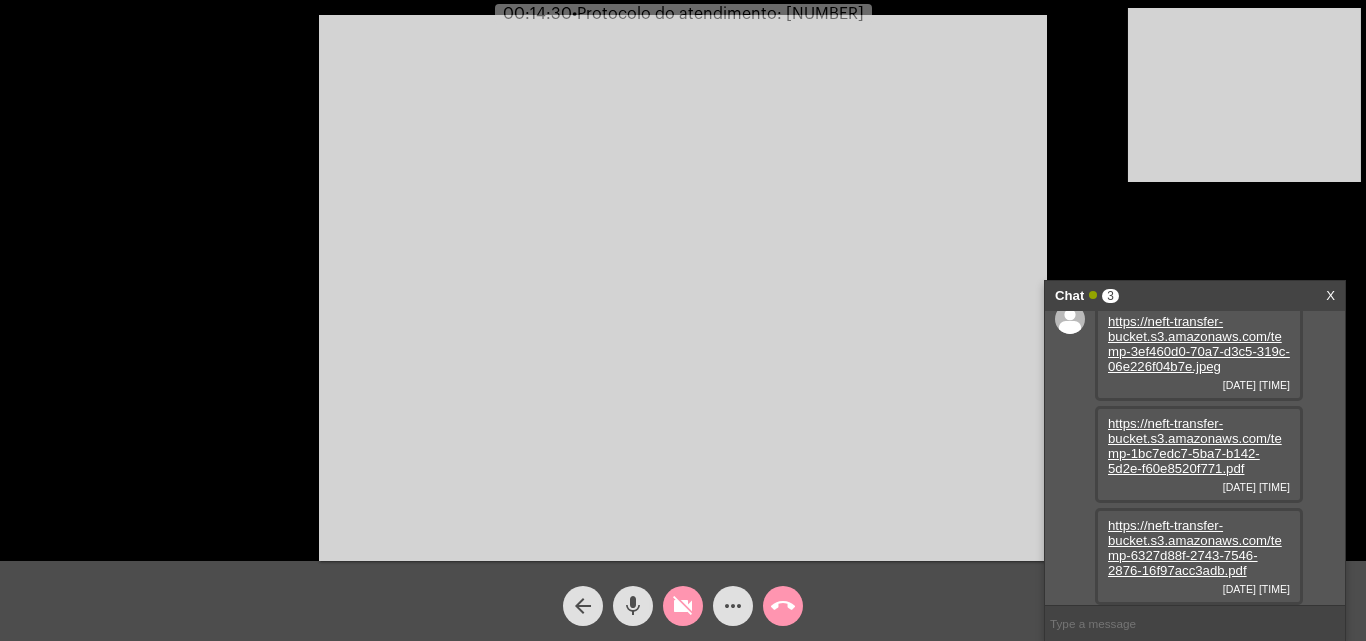 click on "videocam_off" 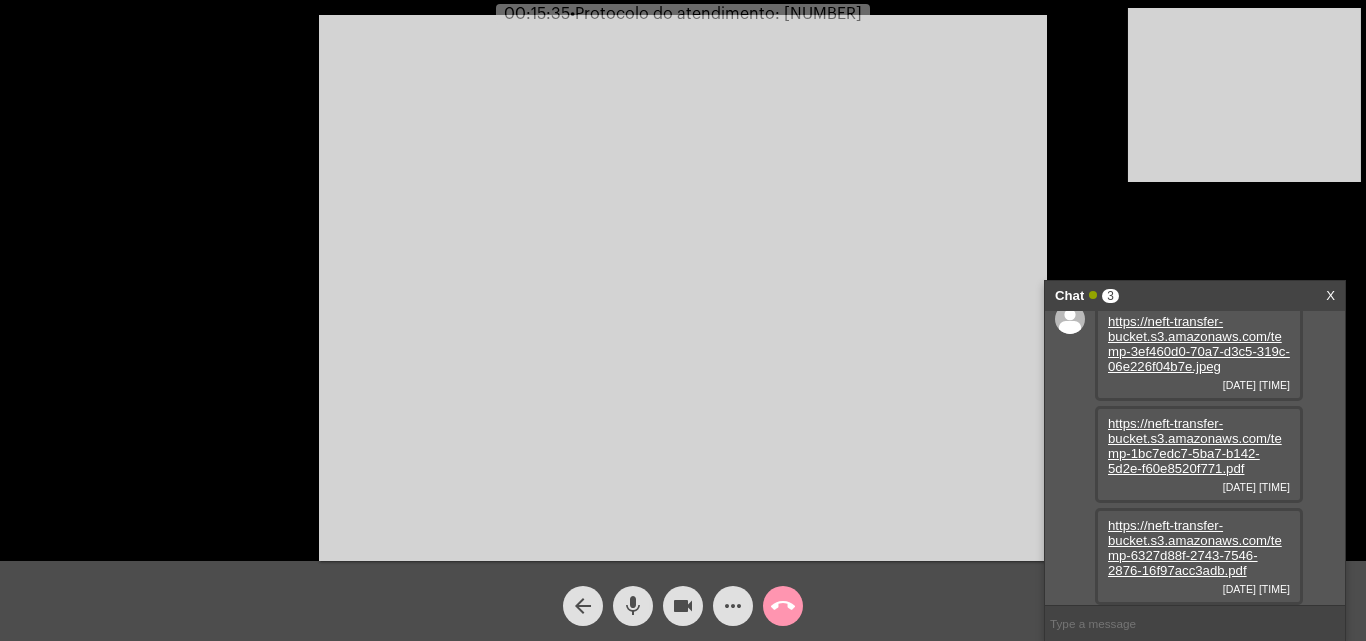 click on "call_end" 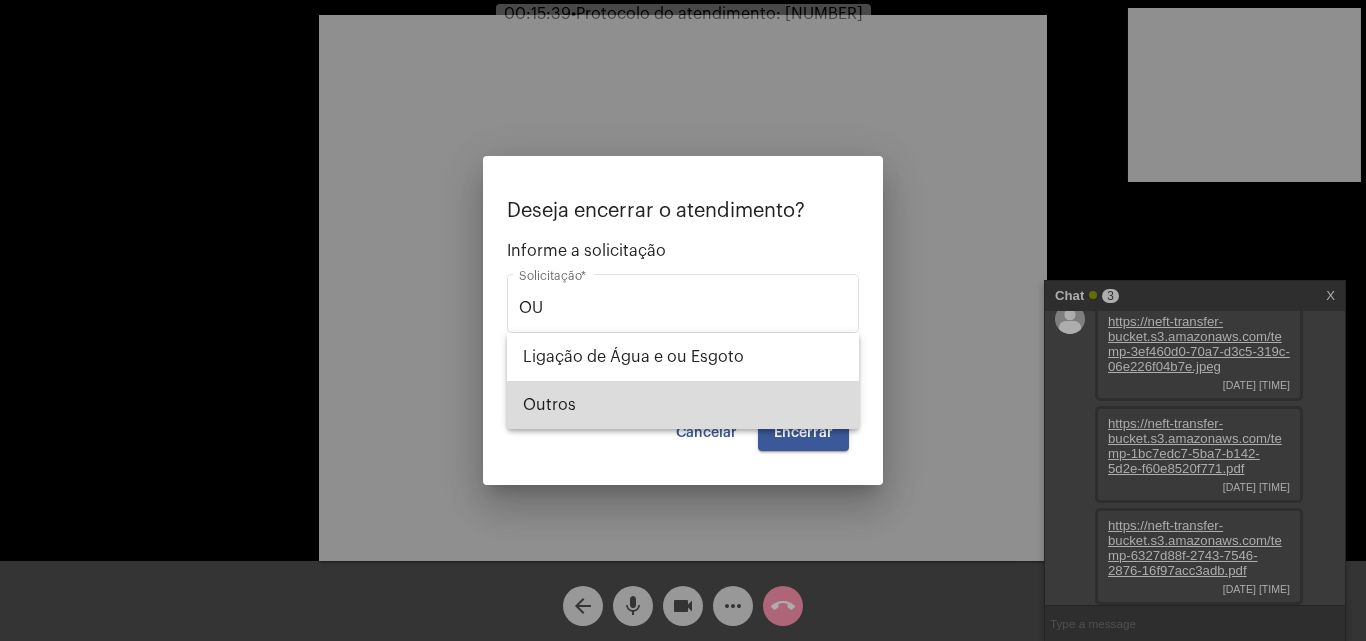 click on "Outros" at bounding box center (683, 405) 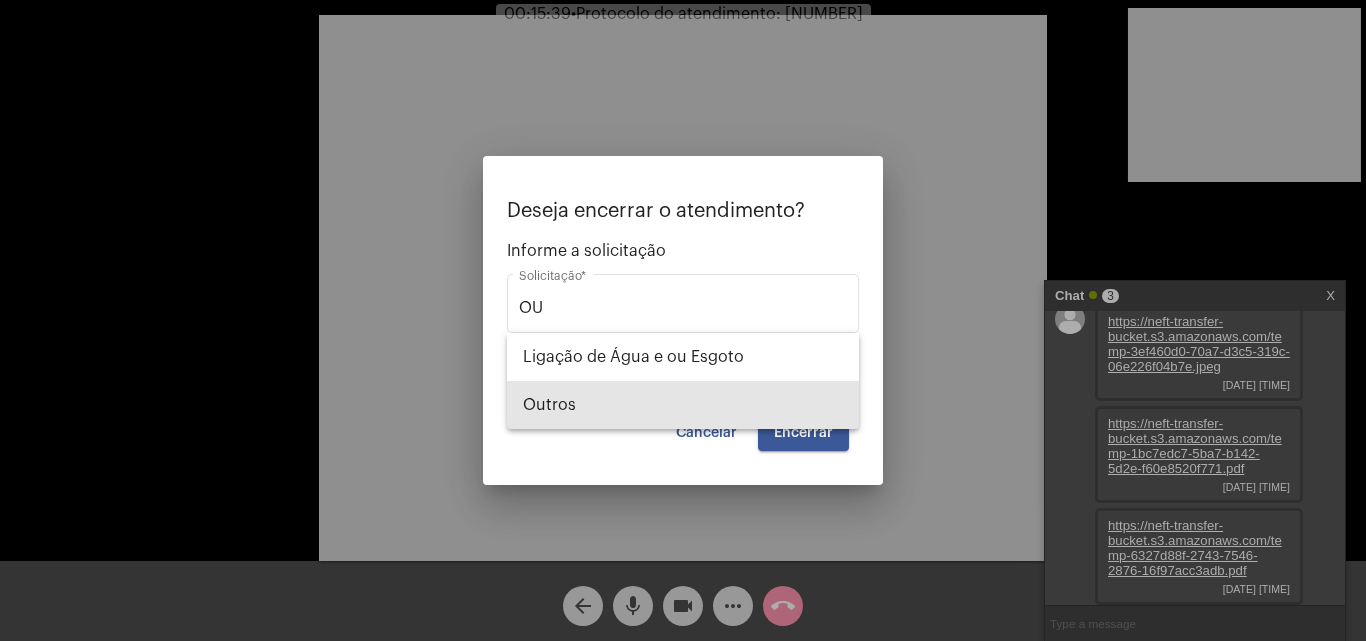 type on "Outros" 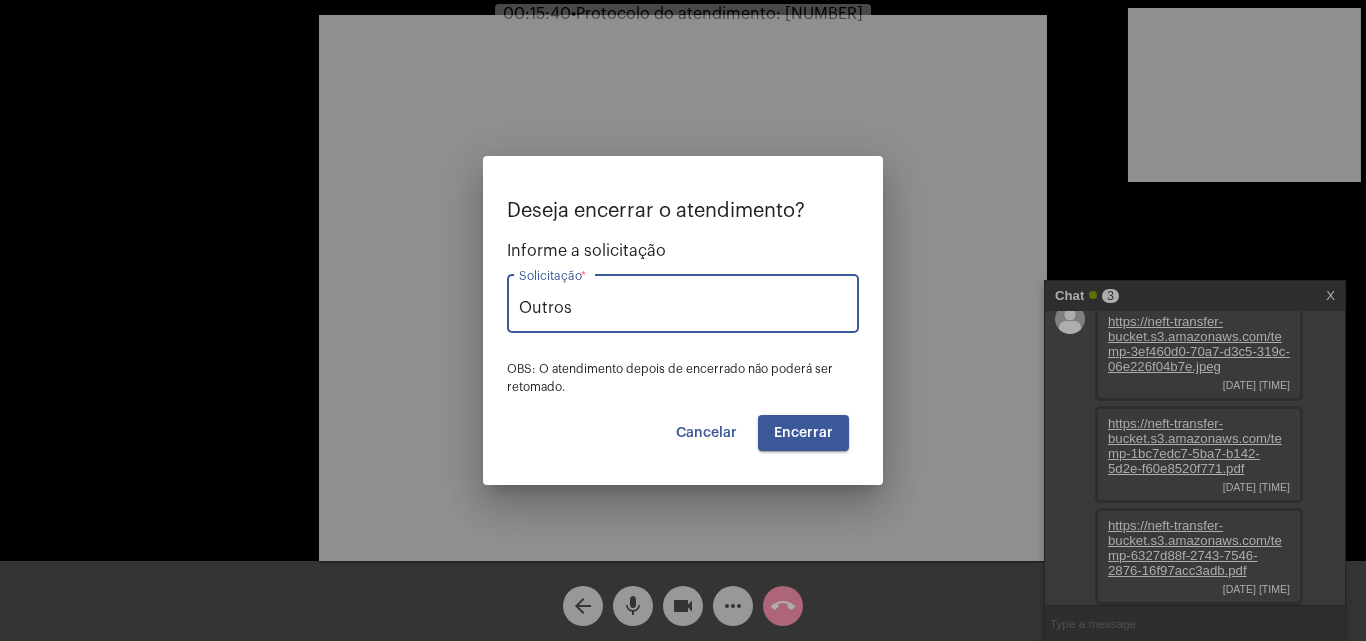 click on "Encerrar" at bounding box center (803, 433) 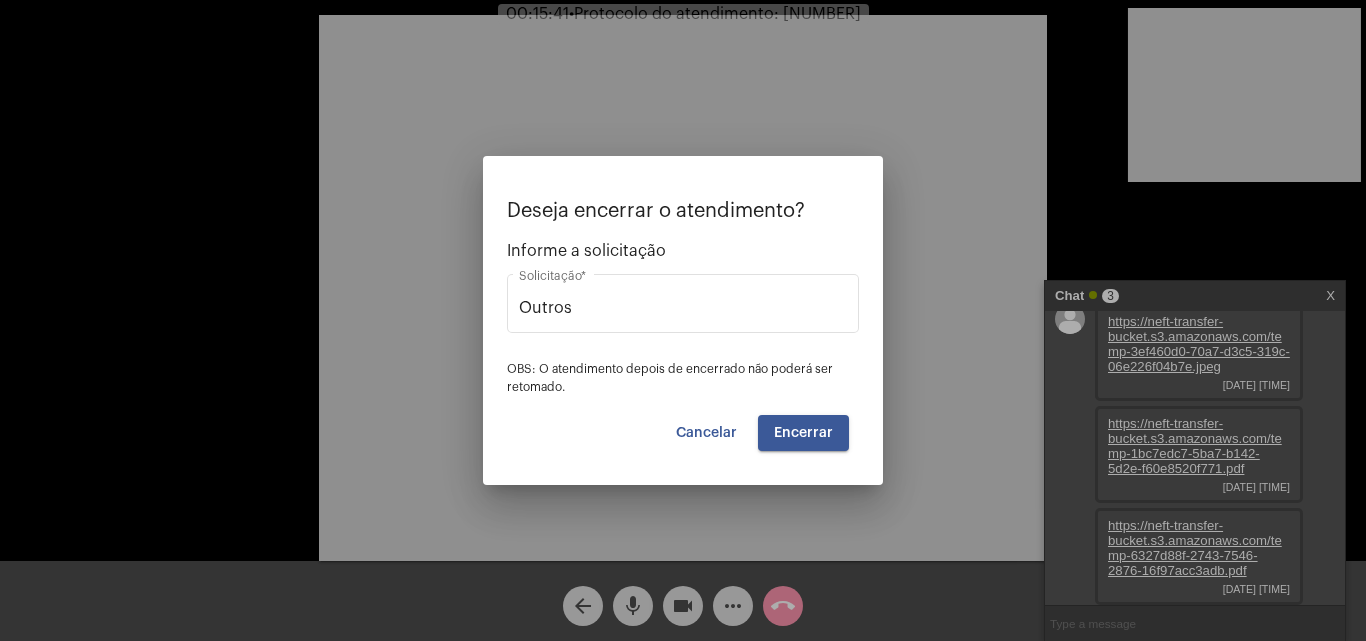 click on "Encerrar" at bounding box center [803, 433] 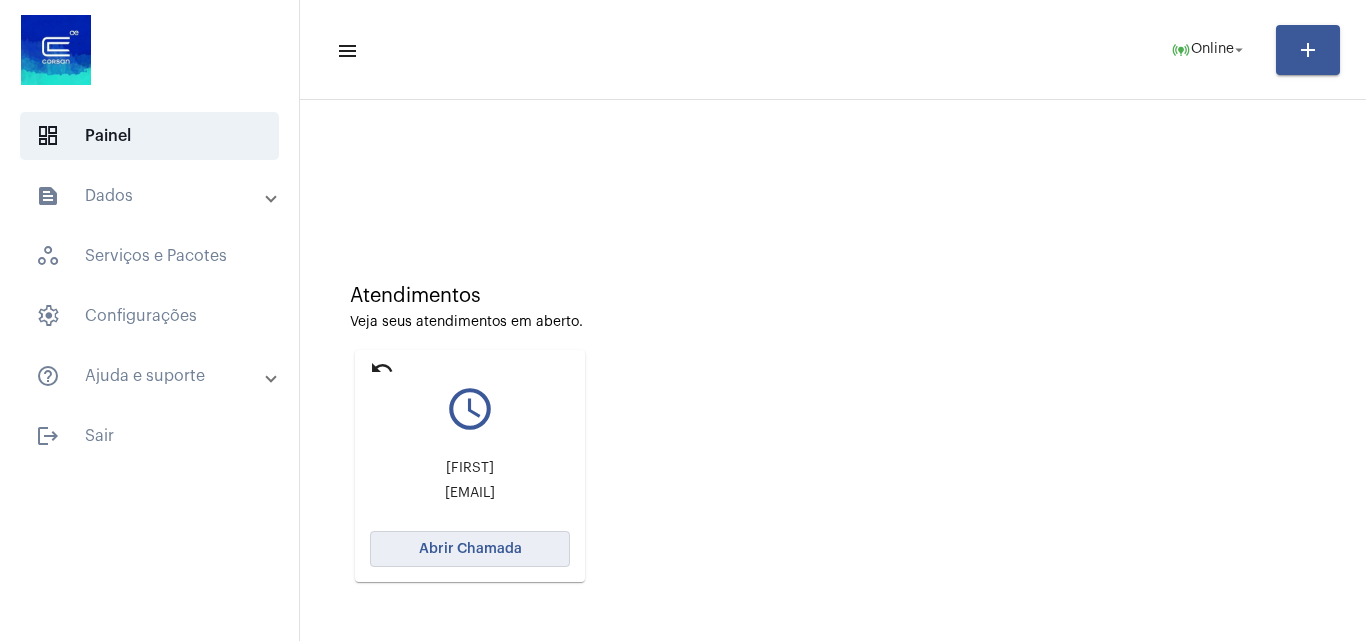 click on "Abrir Chamada" 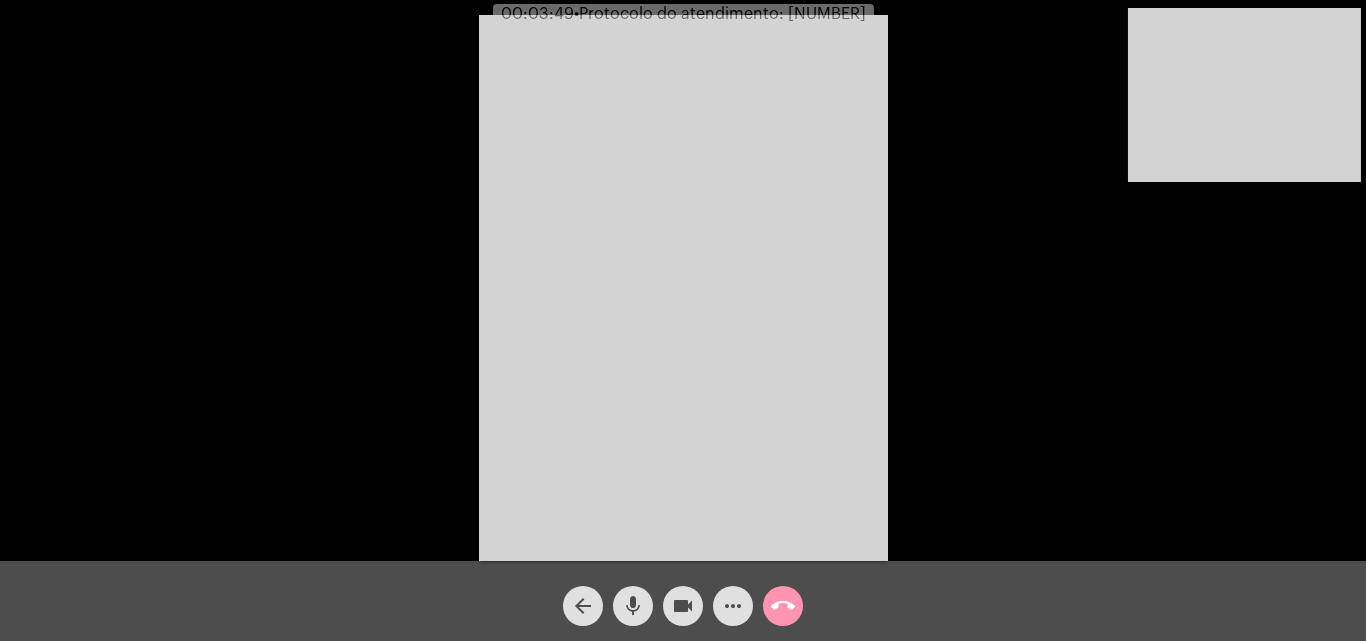 click on "mic" 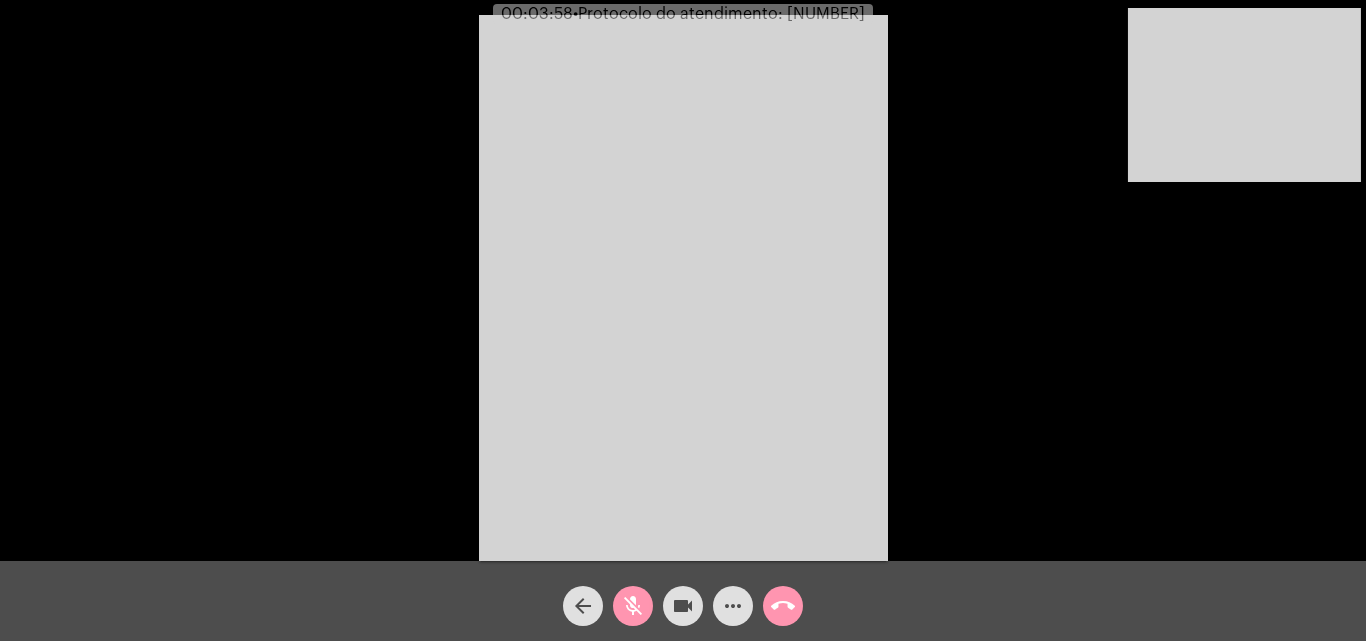 click on "mic_off" 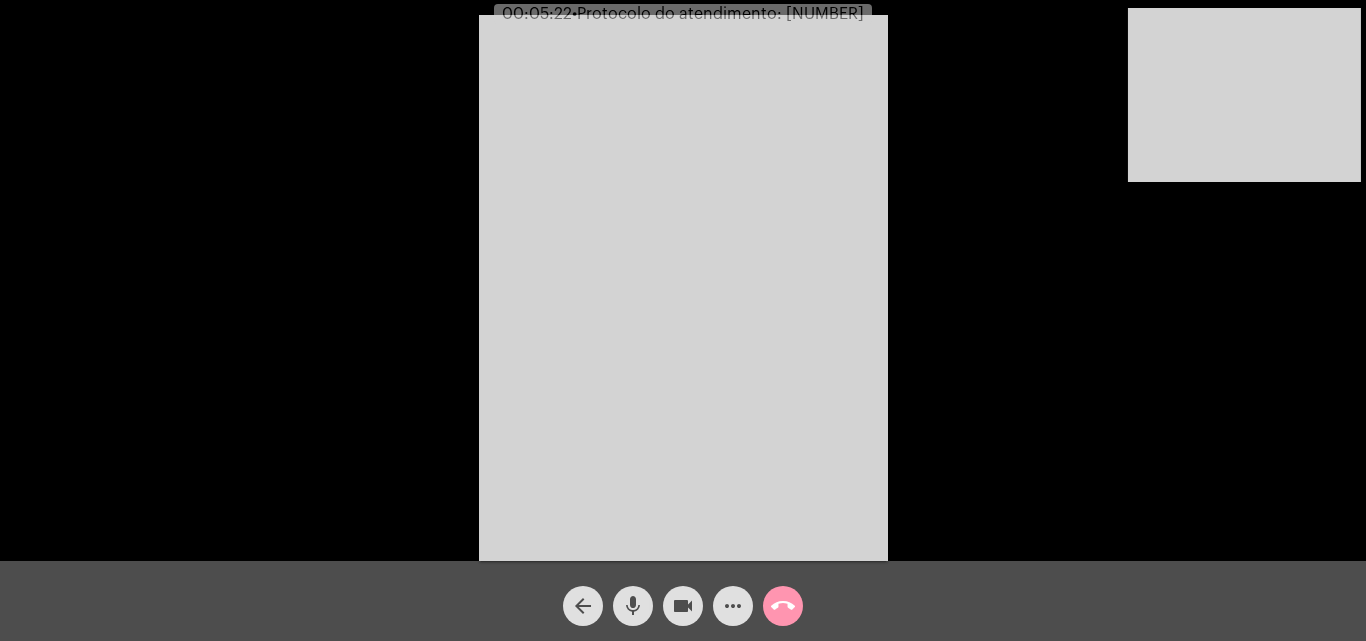 click on "mic" 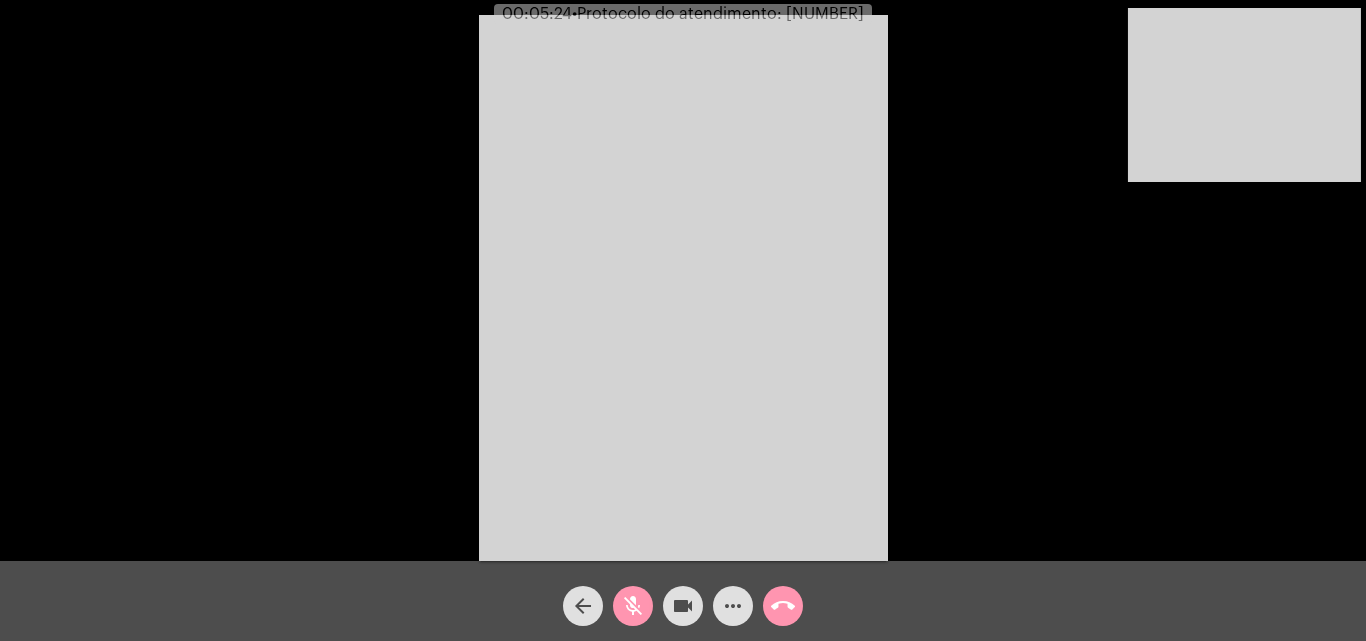 click on "mic_off" 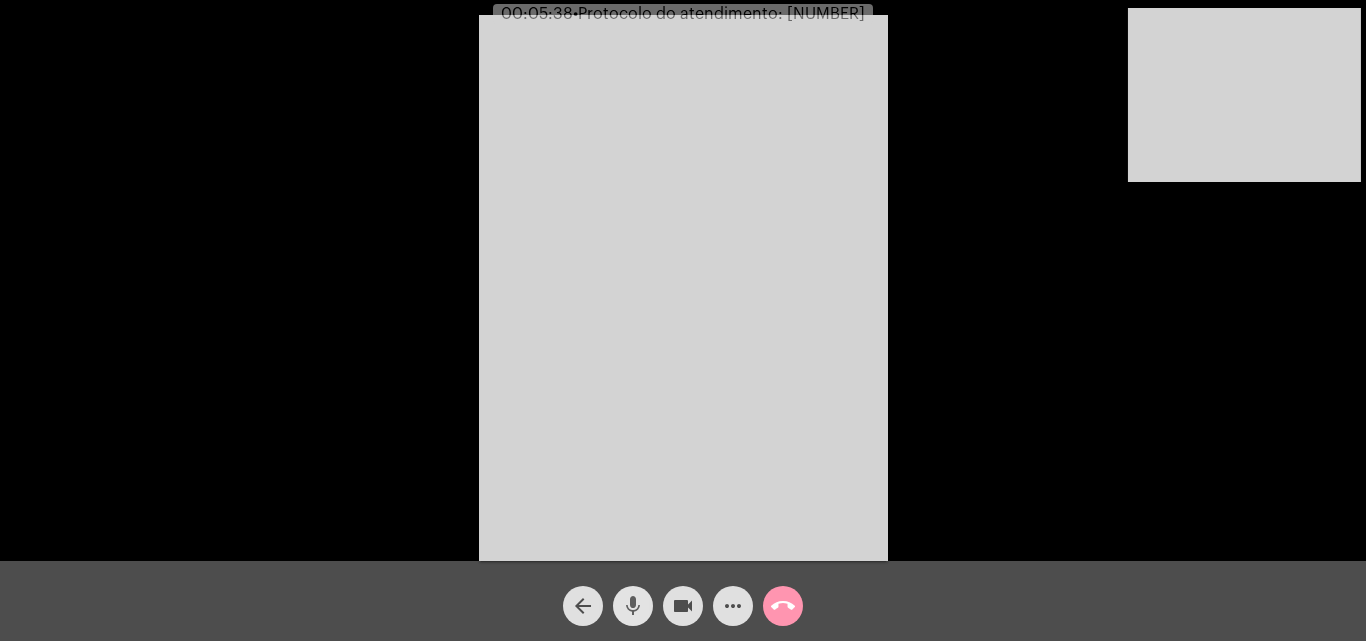 click on "mic" 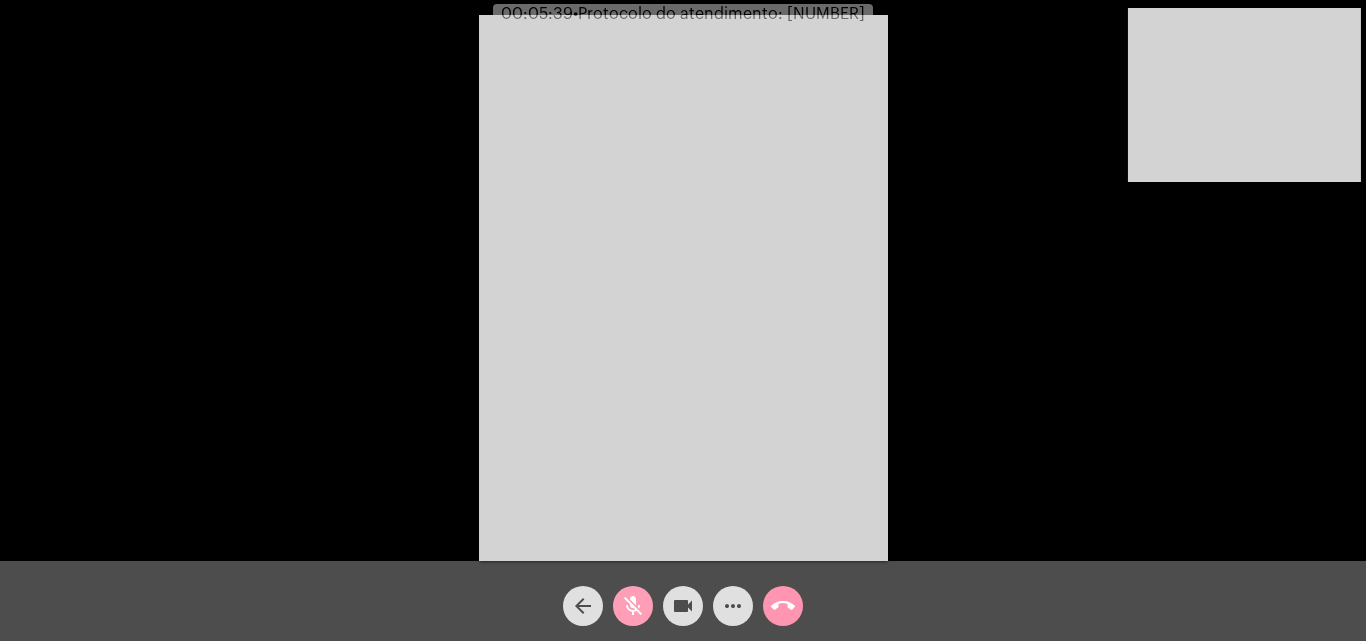 drag, startPoint x: 693, startPoint y: 612, endPoint x: 692, endPoint y: 597, distance: 15.033297 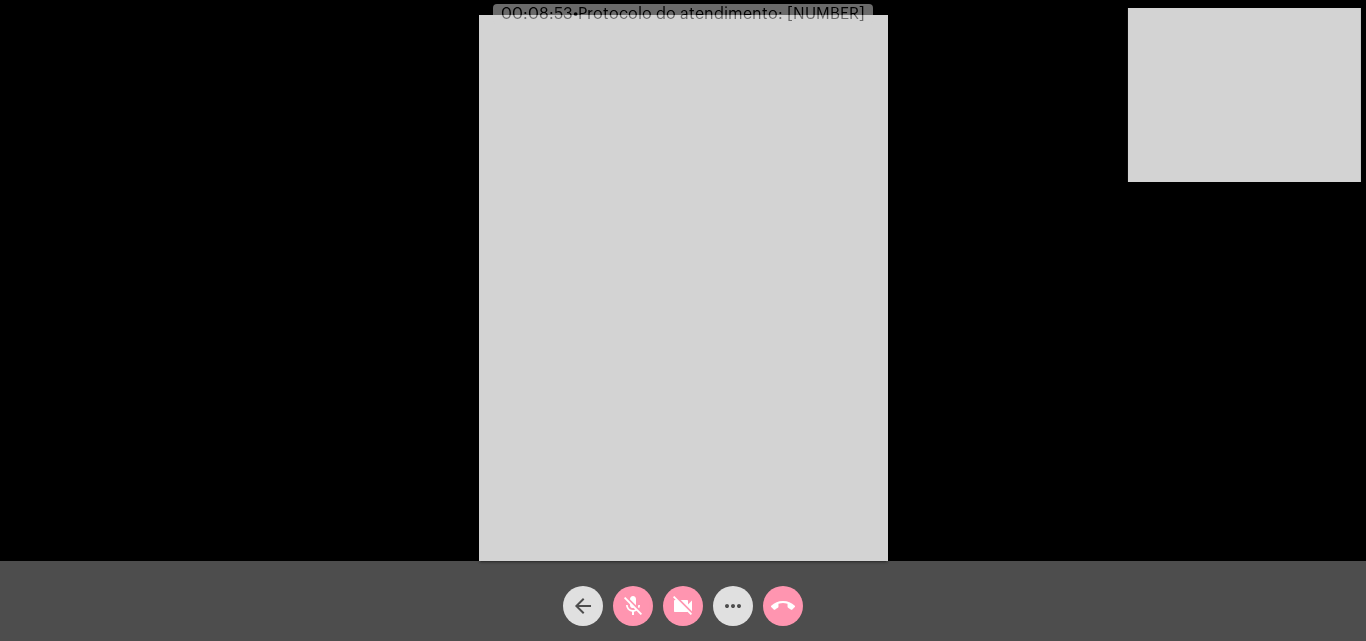 click on "mic_off" 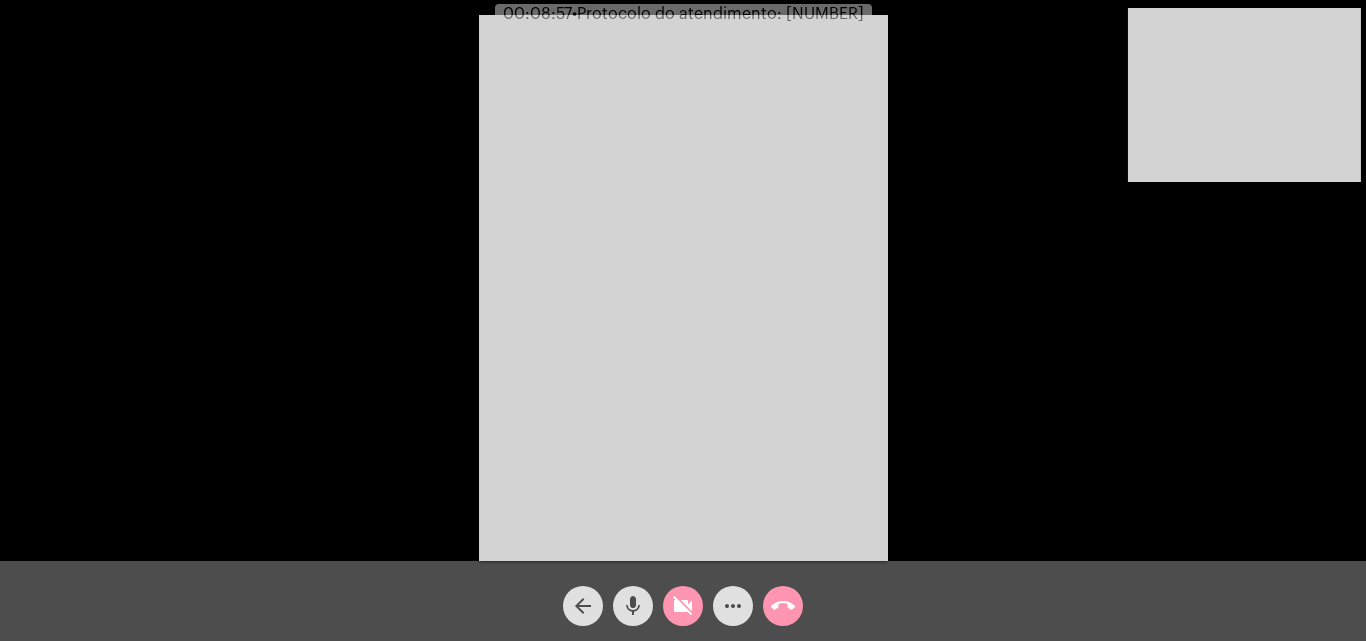 click on "mic" 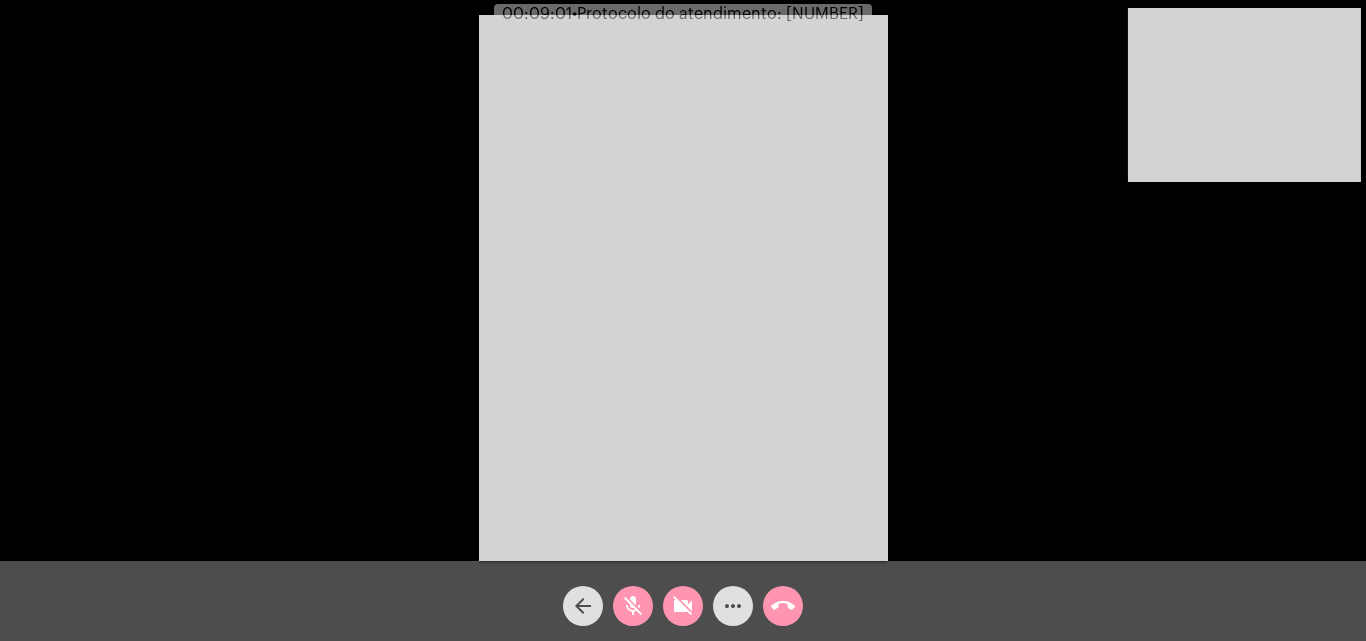 click on "mic_off" 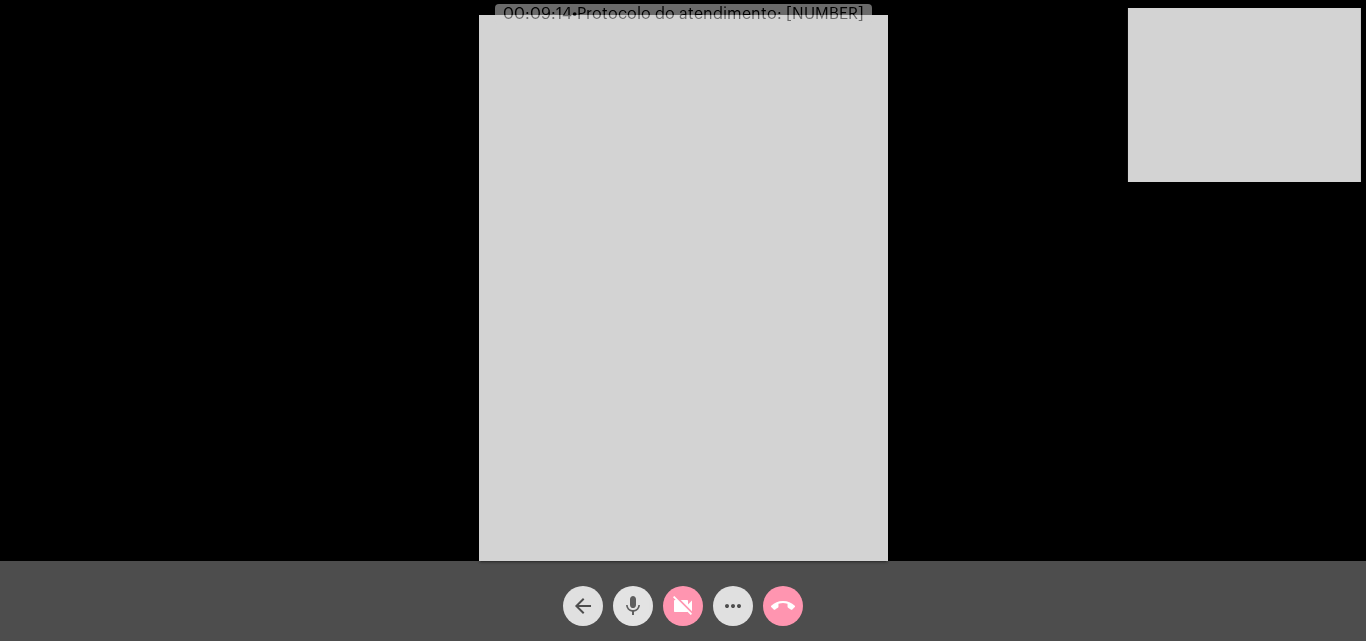 click on "mic" 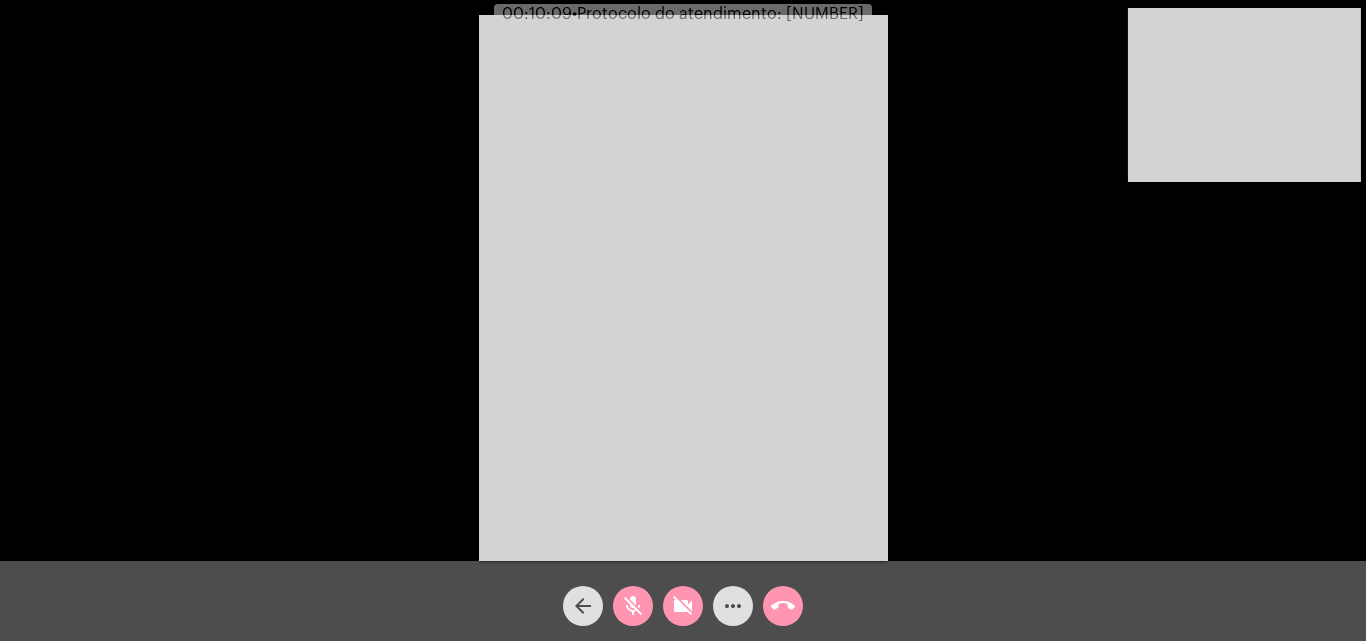 click on "mic_off" 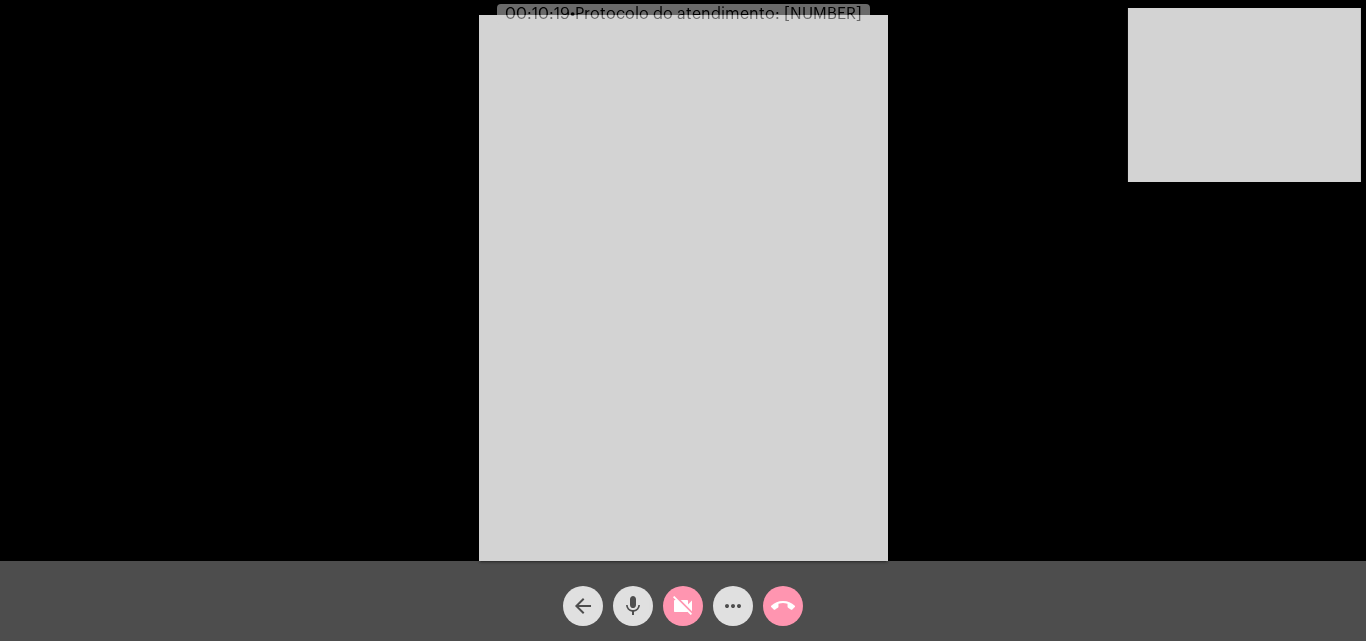 click on "mic" 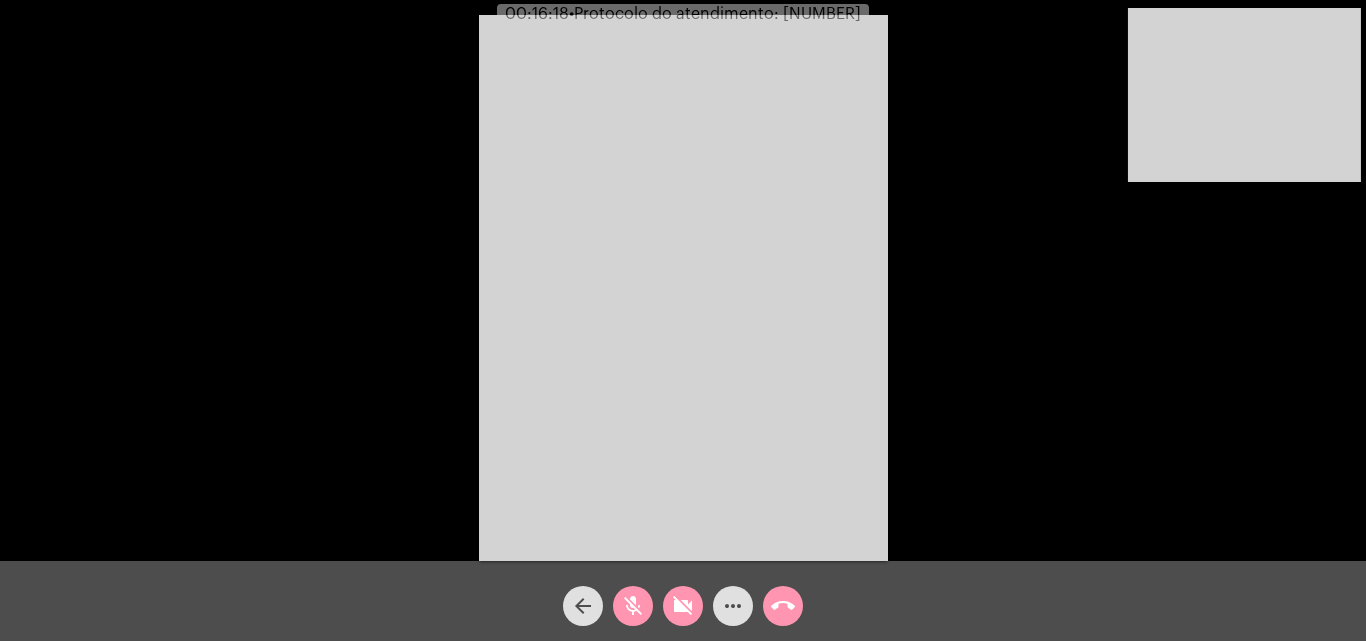 click on "videocam_off" 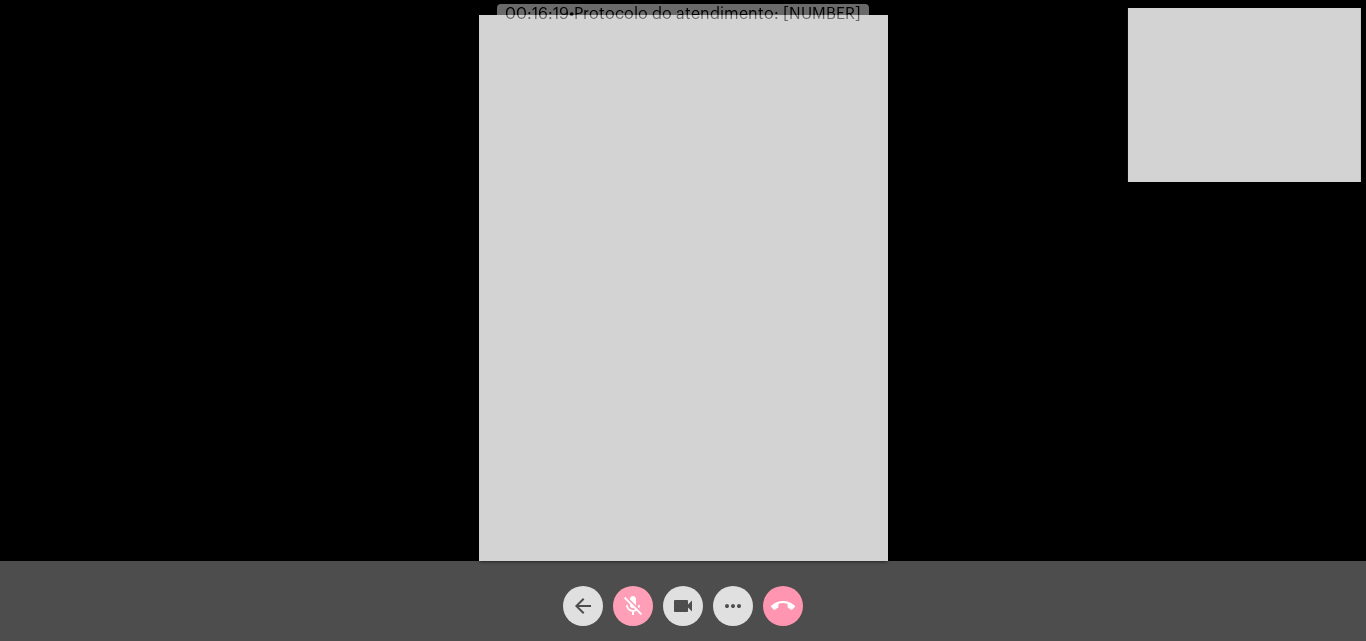 click on "mic_off" 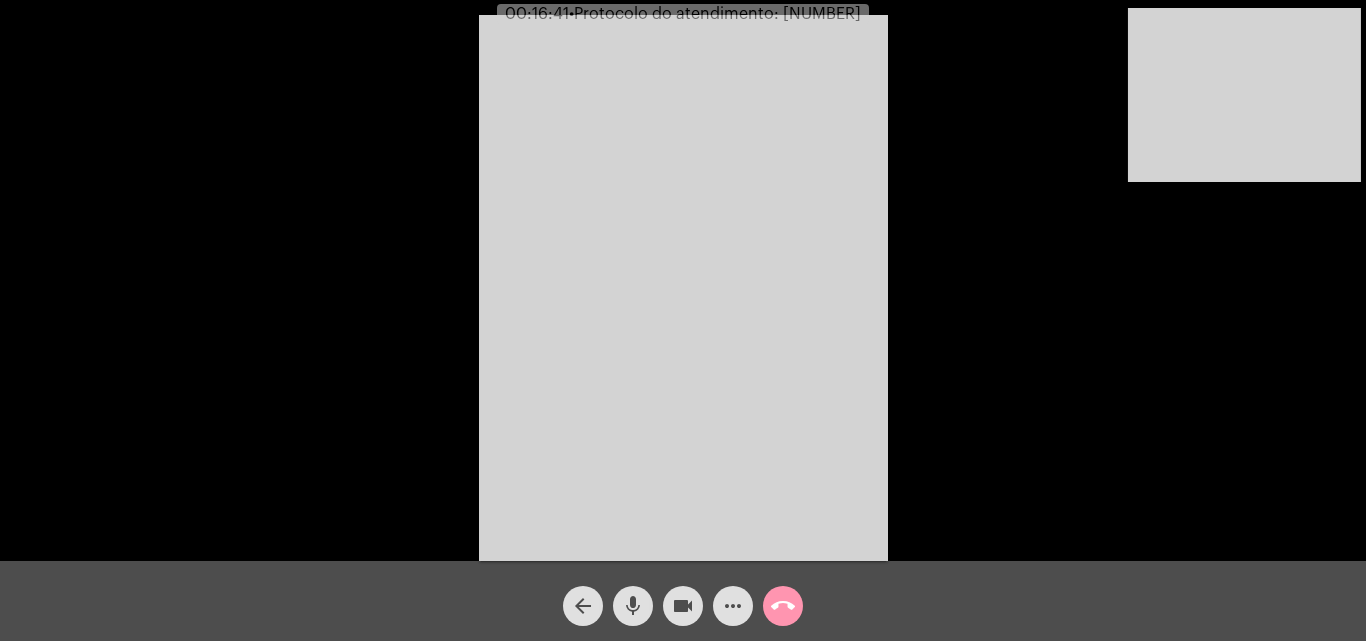 type 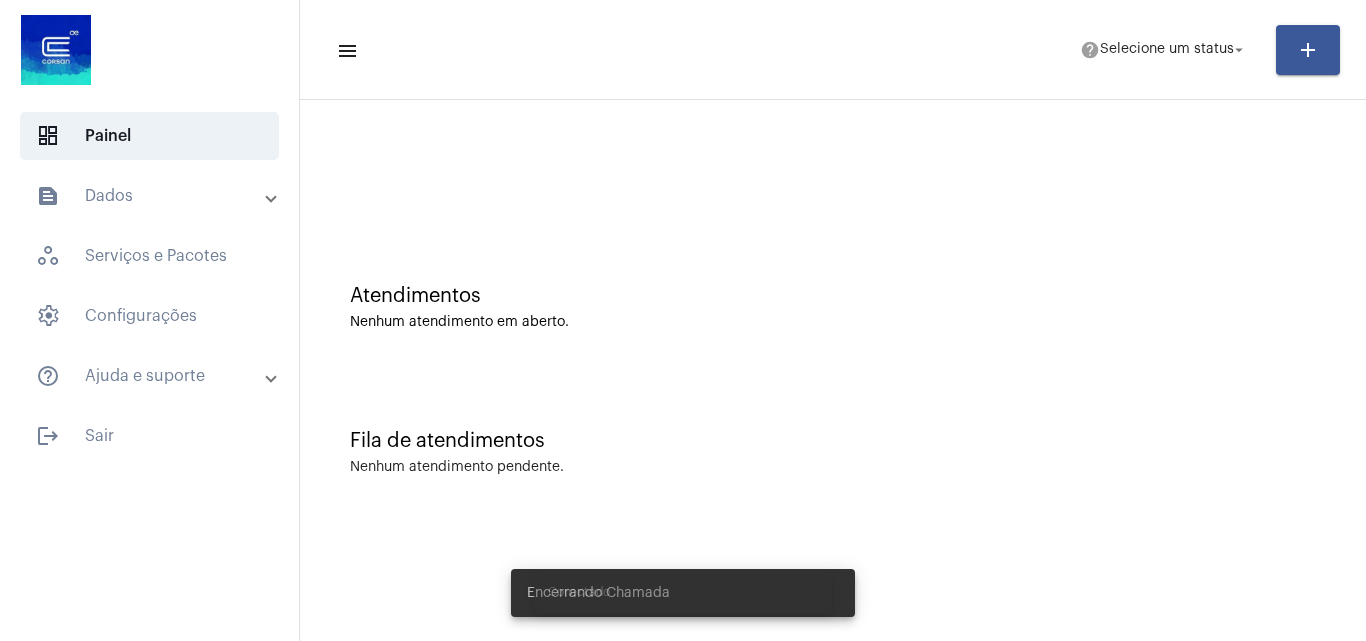 scroll, scrollTop: 0, scrollLeft: 0, axis: both 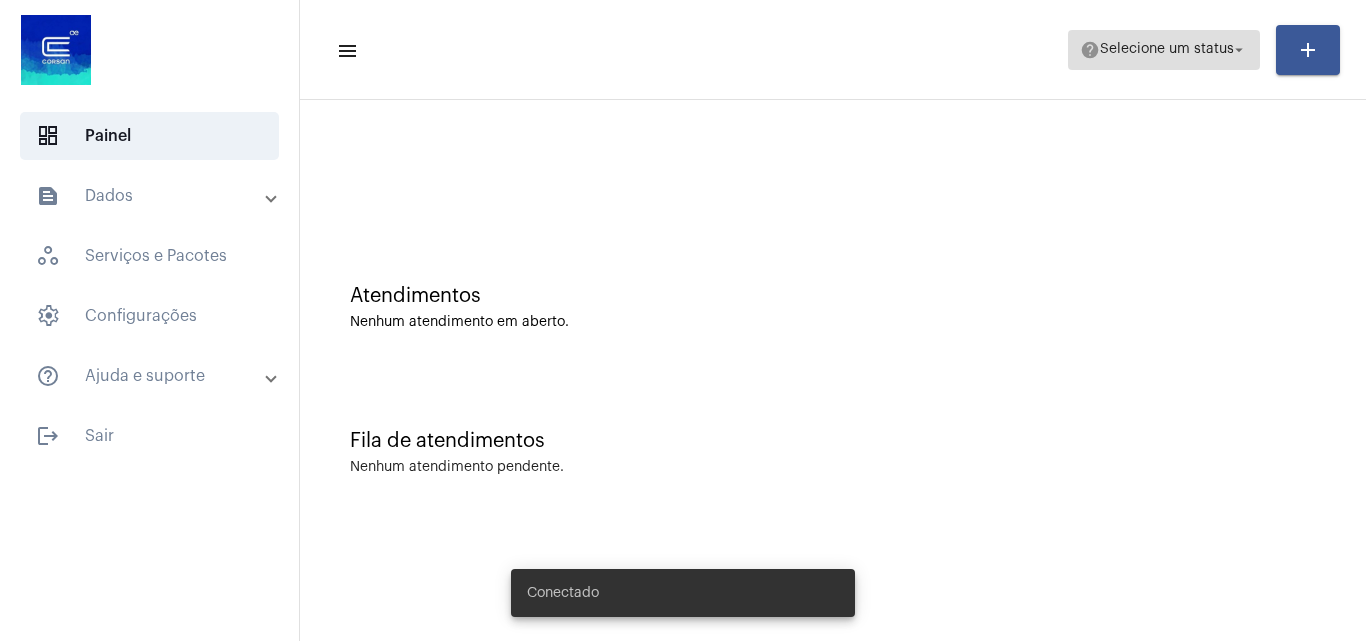 click on "Selecione um status" 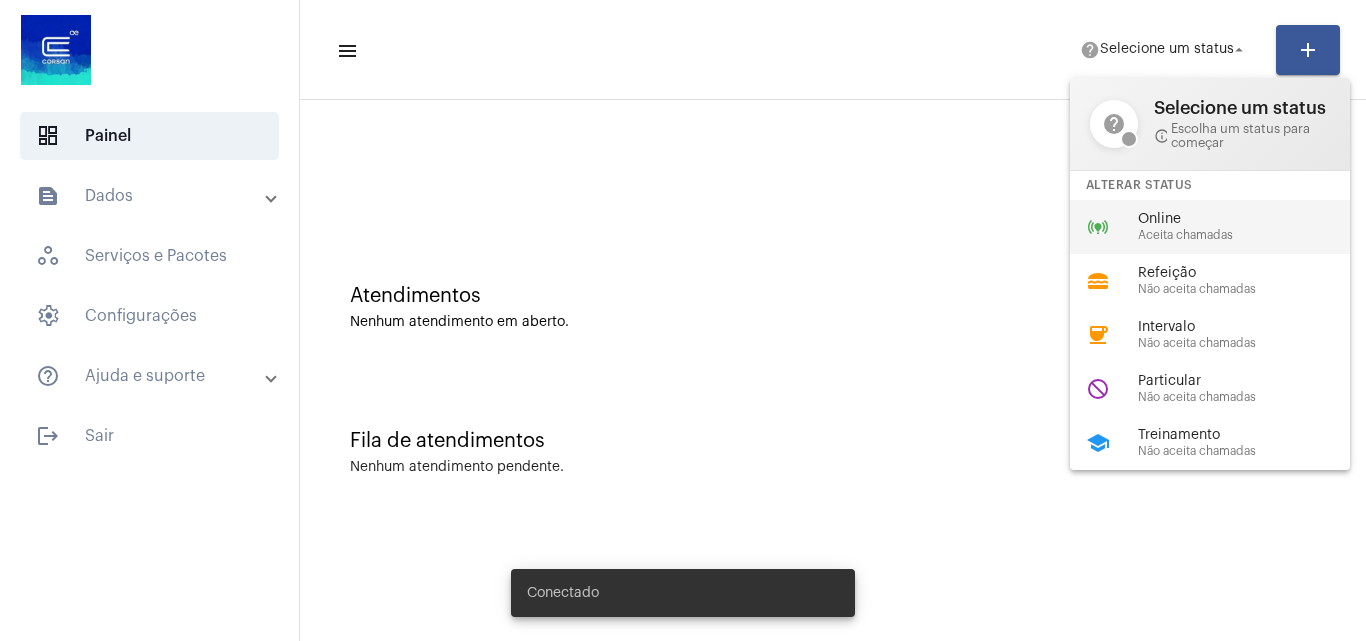 click on "Aceita chamadas" at bounding box center [1252, 235] 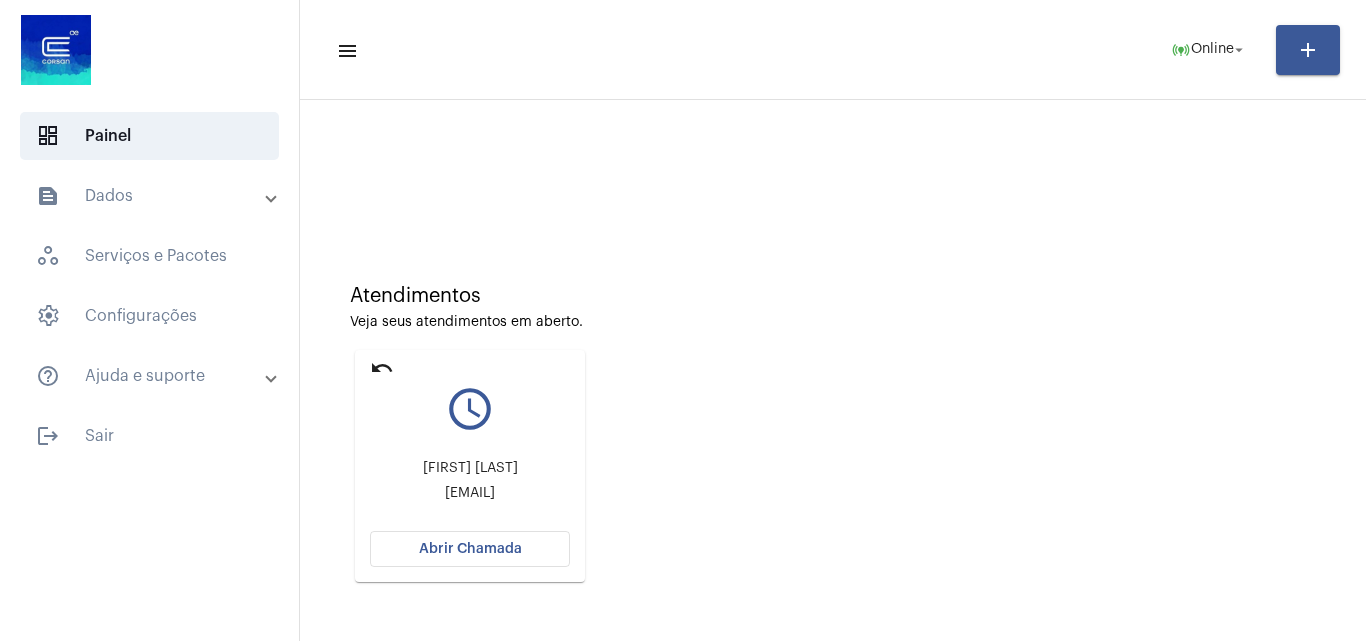 click on "Abrir Chamada" 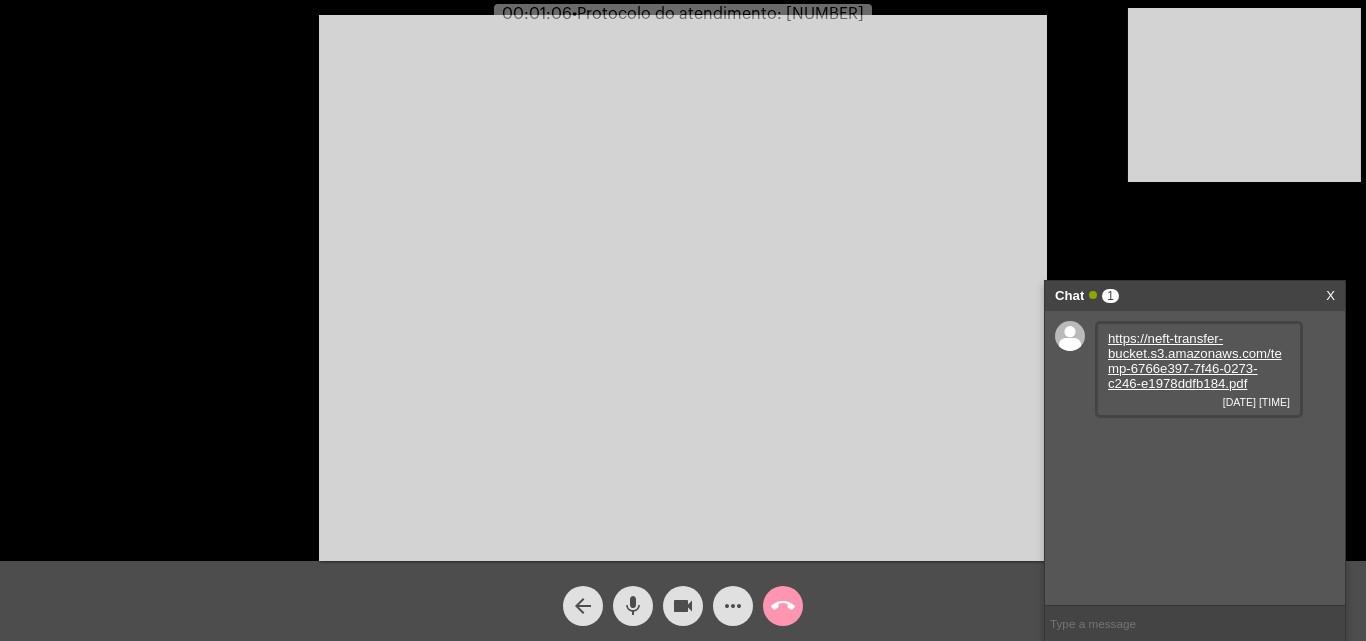 click on "https://neft-transfer-bucket.s3.amazonaws.com/temp-6766e397-7f46-0273-c246-e1978ddfb184.pdf" at bounding box center (1195, 361) 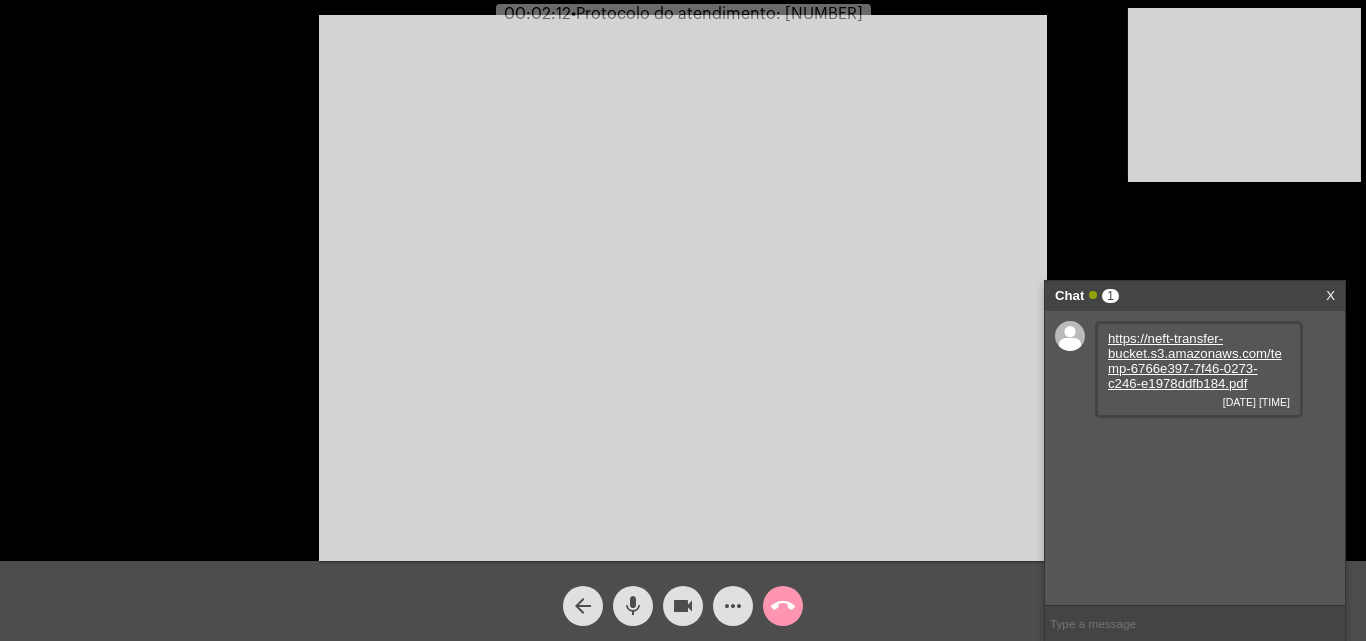 click on "mic" 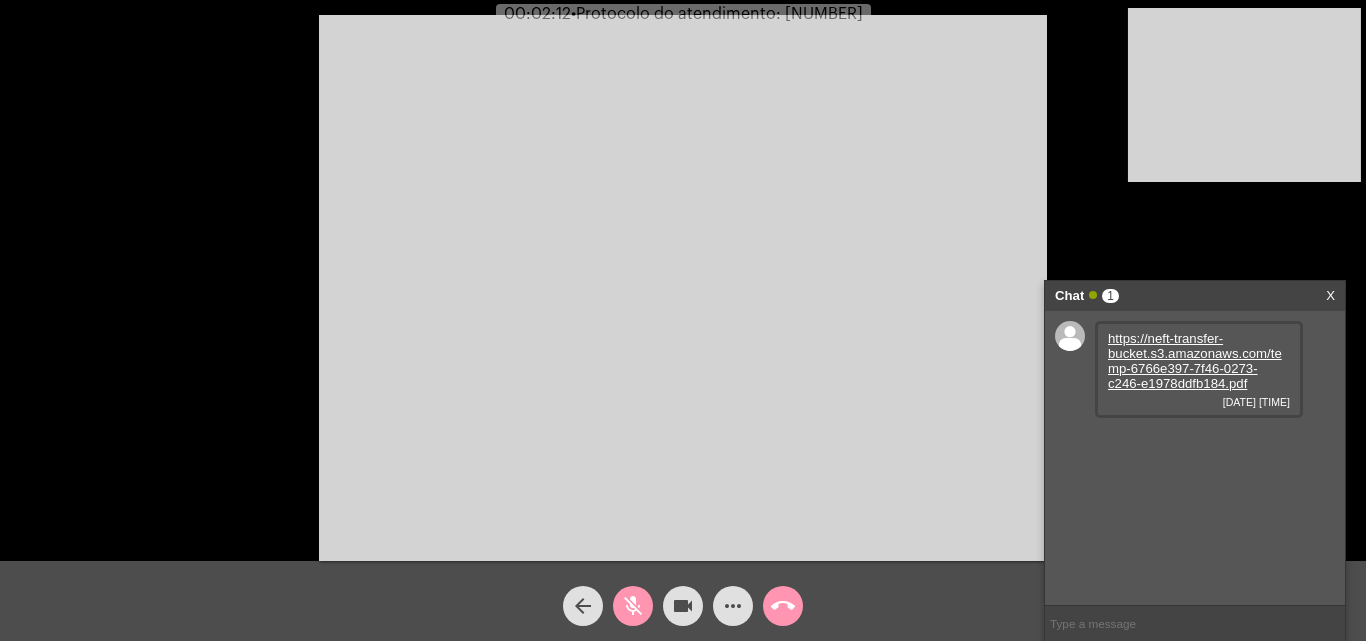 click on "videocam" 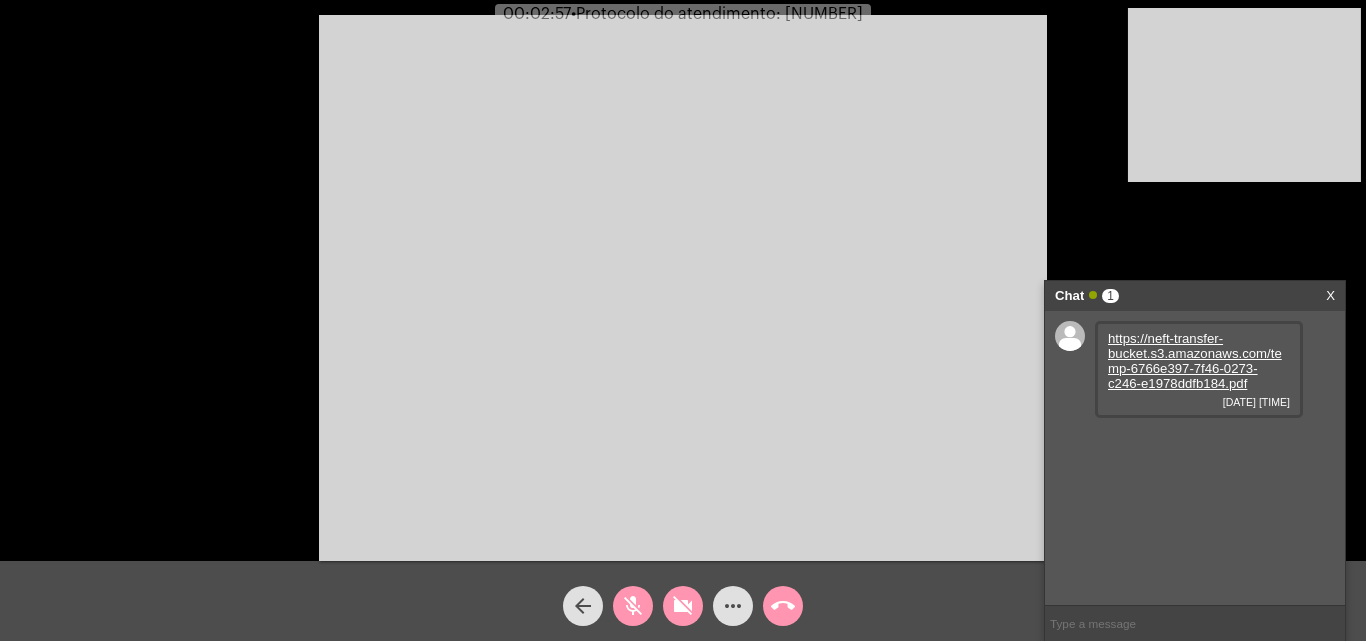 click on "mic_off" 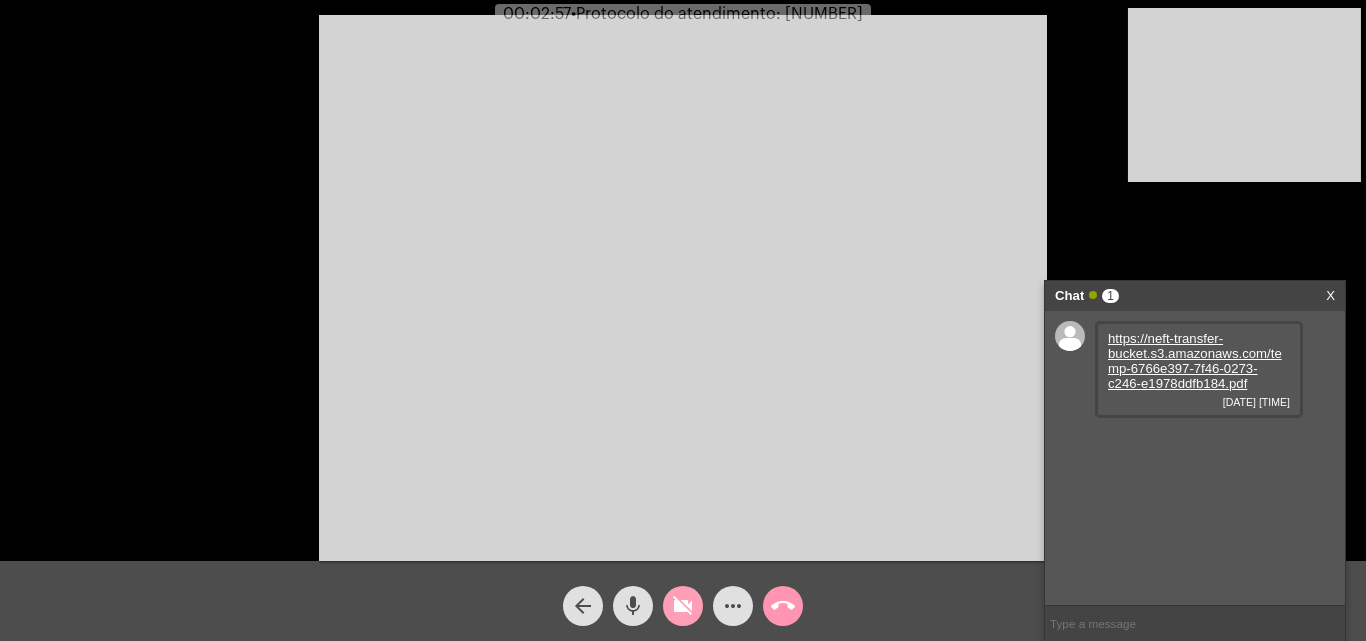 click on "videocam_off" 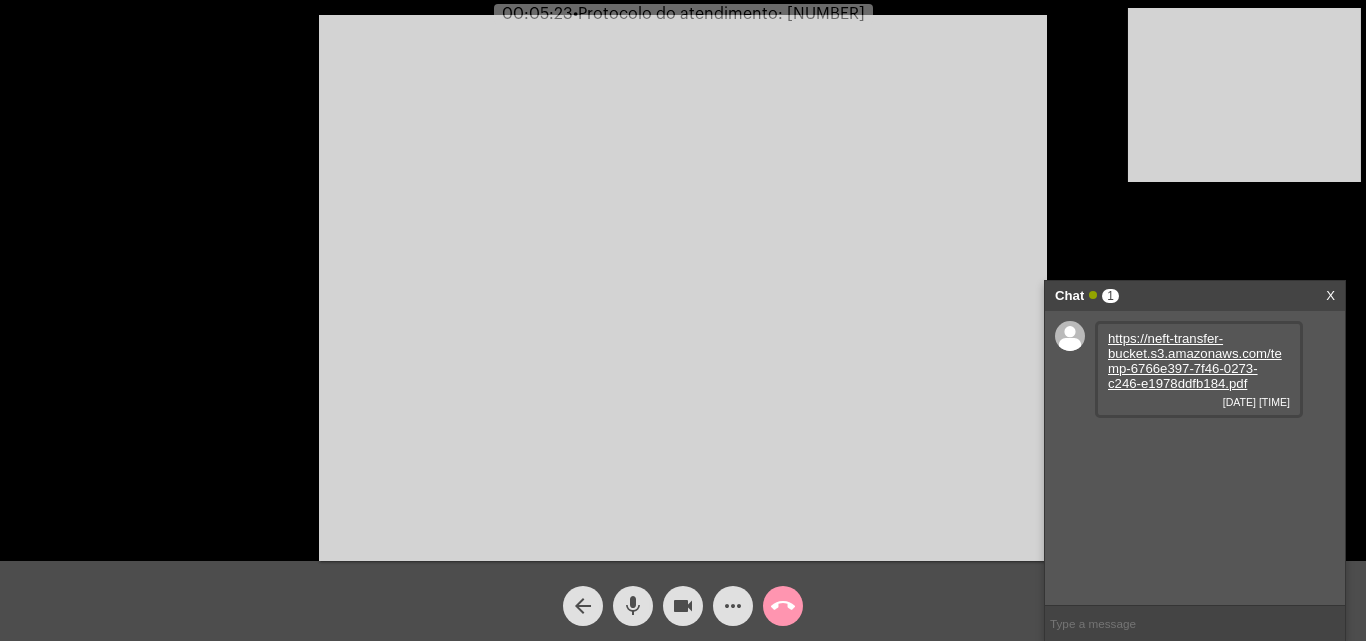 click on "mic" 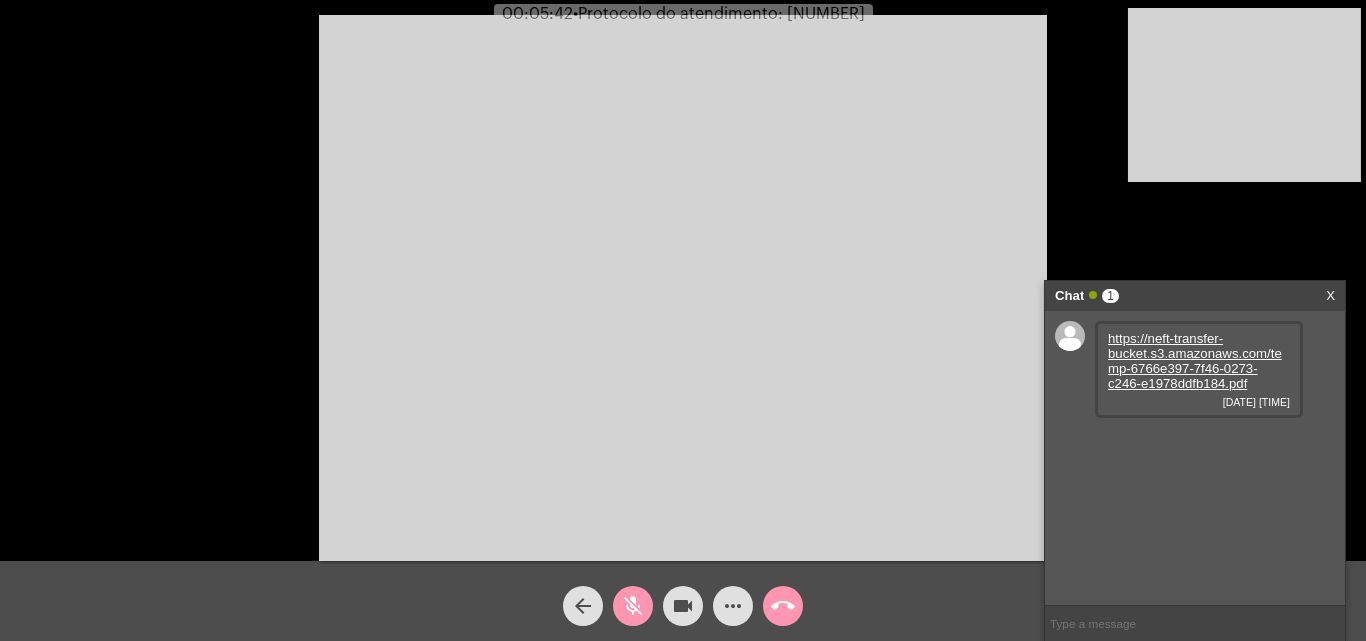 click on "mic_off" 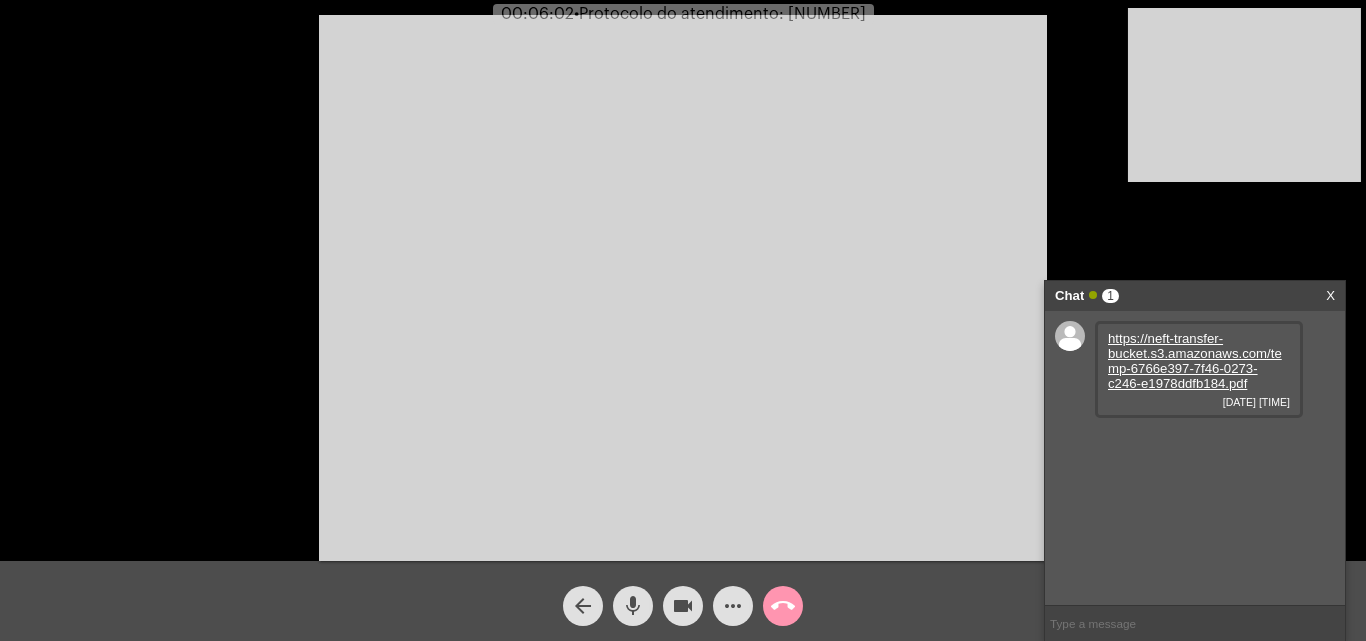 click on "mic" 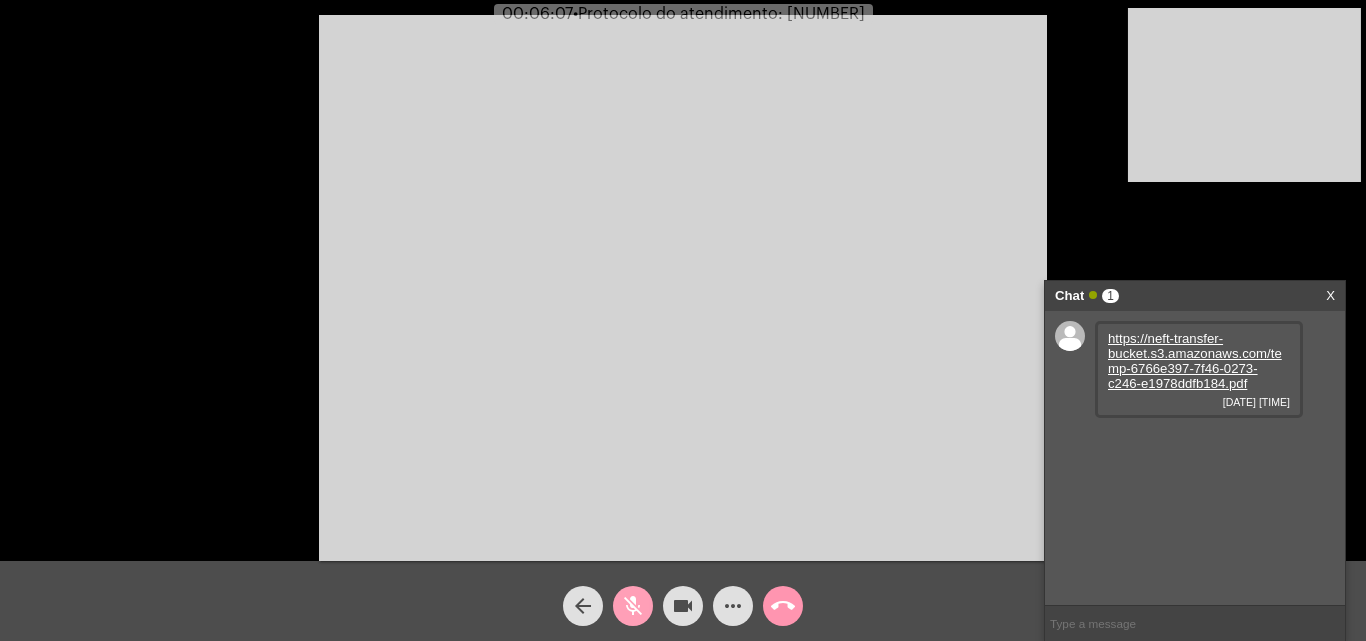 click on "mic_off" 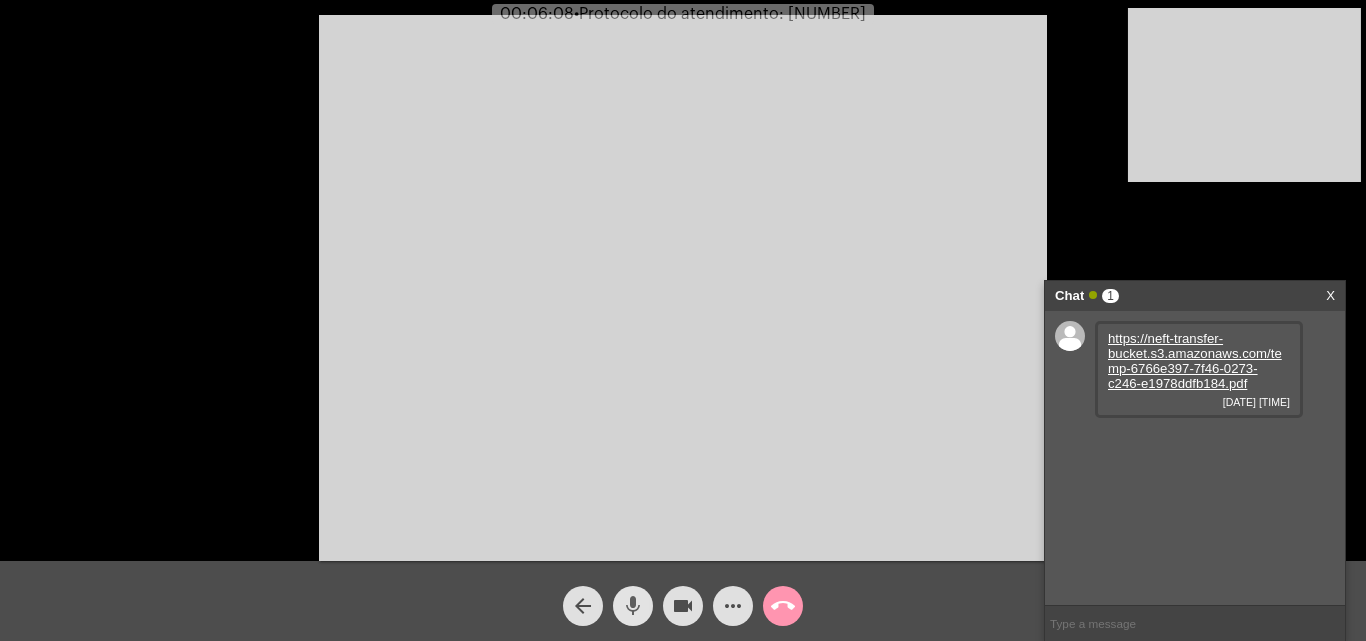 click on "mic" 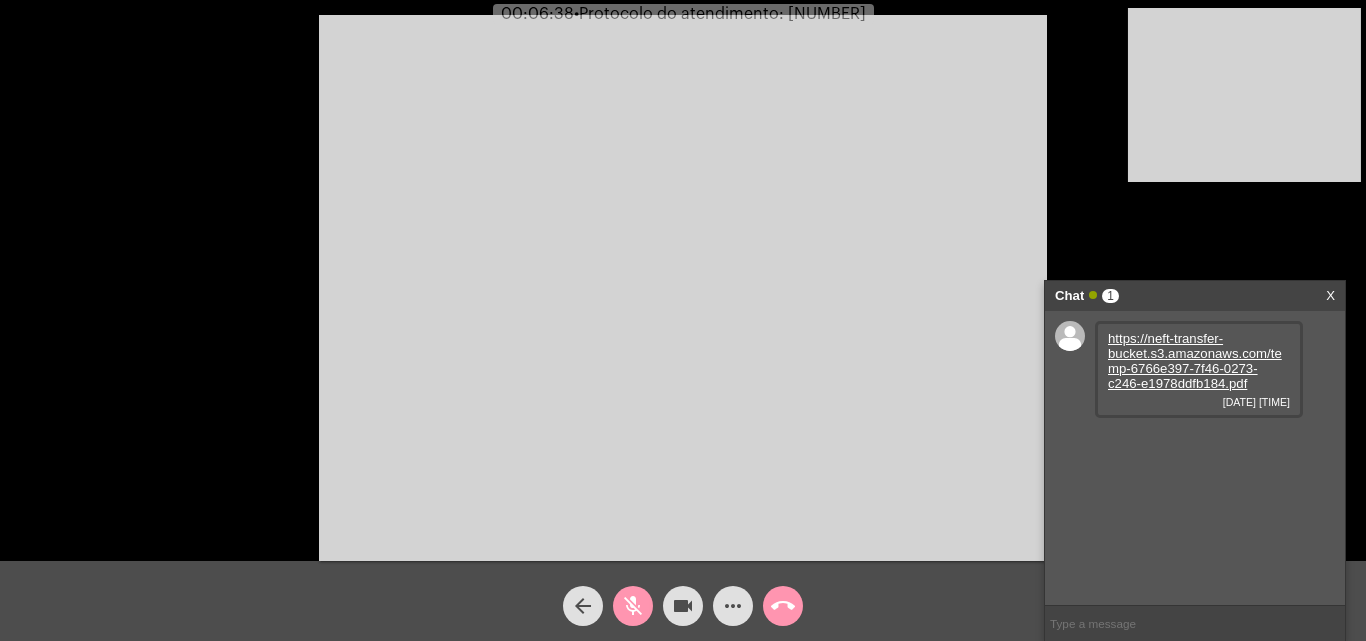 drag, startPoint x: 634, startPoint y: 608, endPoint x: 696, endPoint y: 600, distance: 62.514 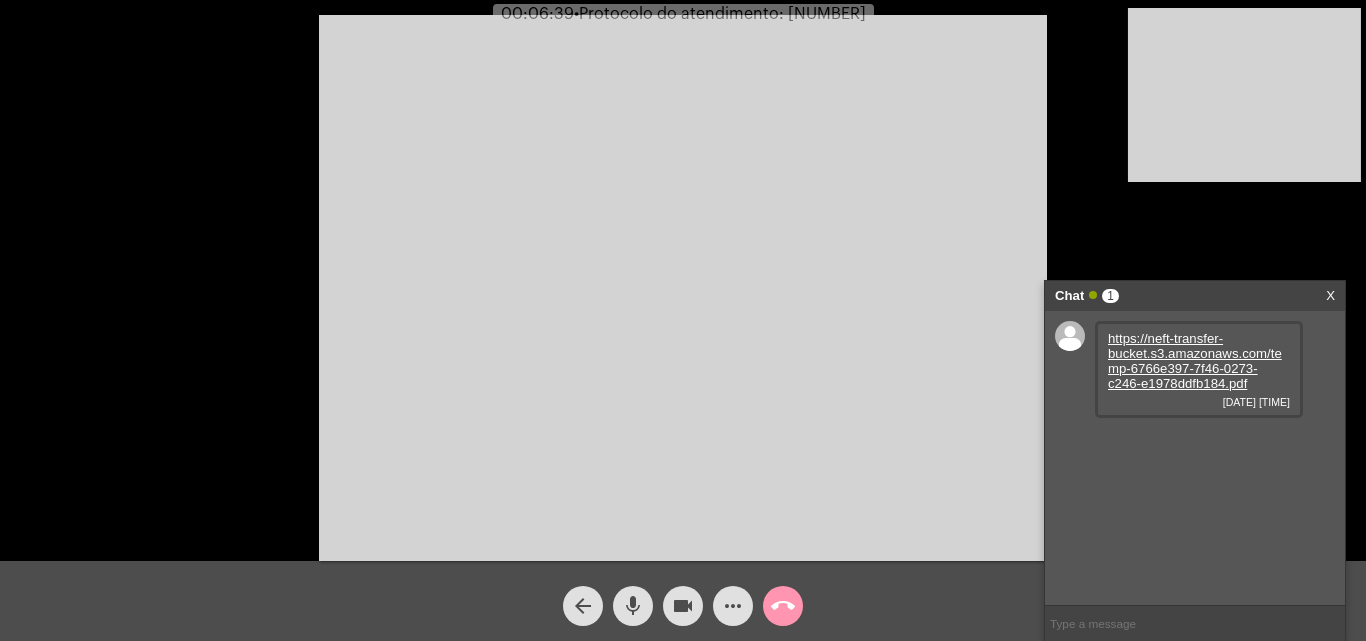 click on "more_horiz" 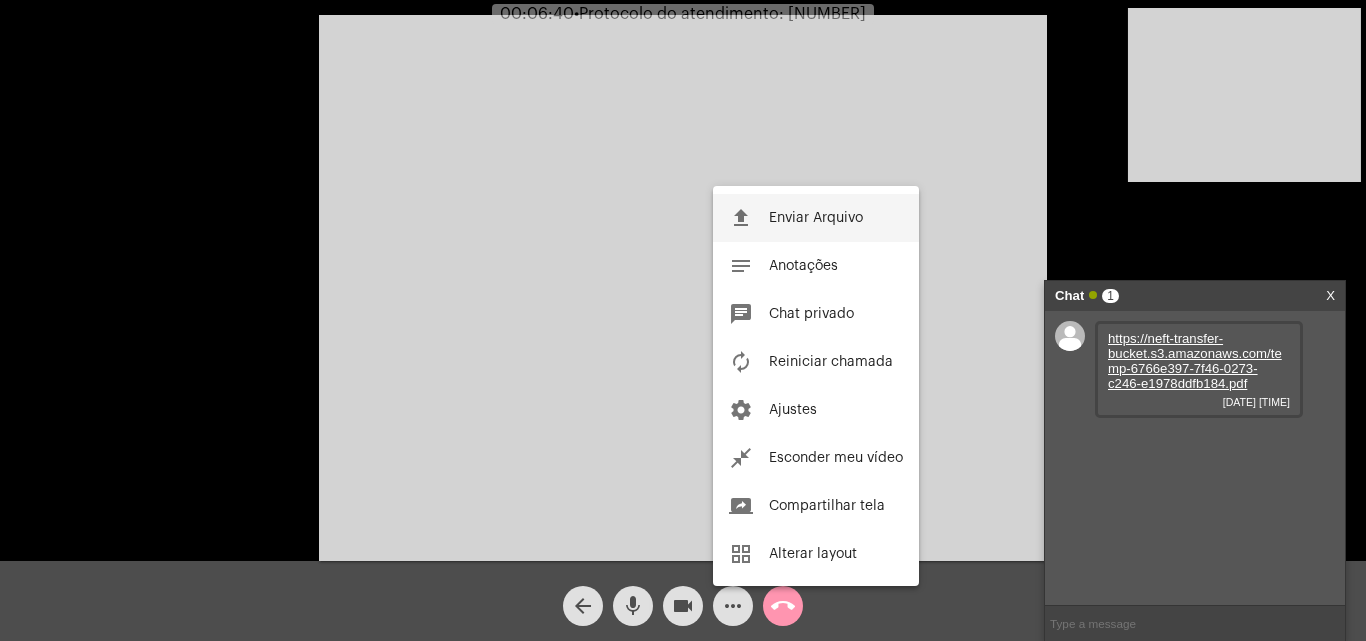 click on "file_upload Enviar Arquivo" at bounding box center (816, 218) 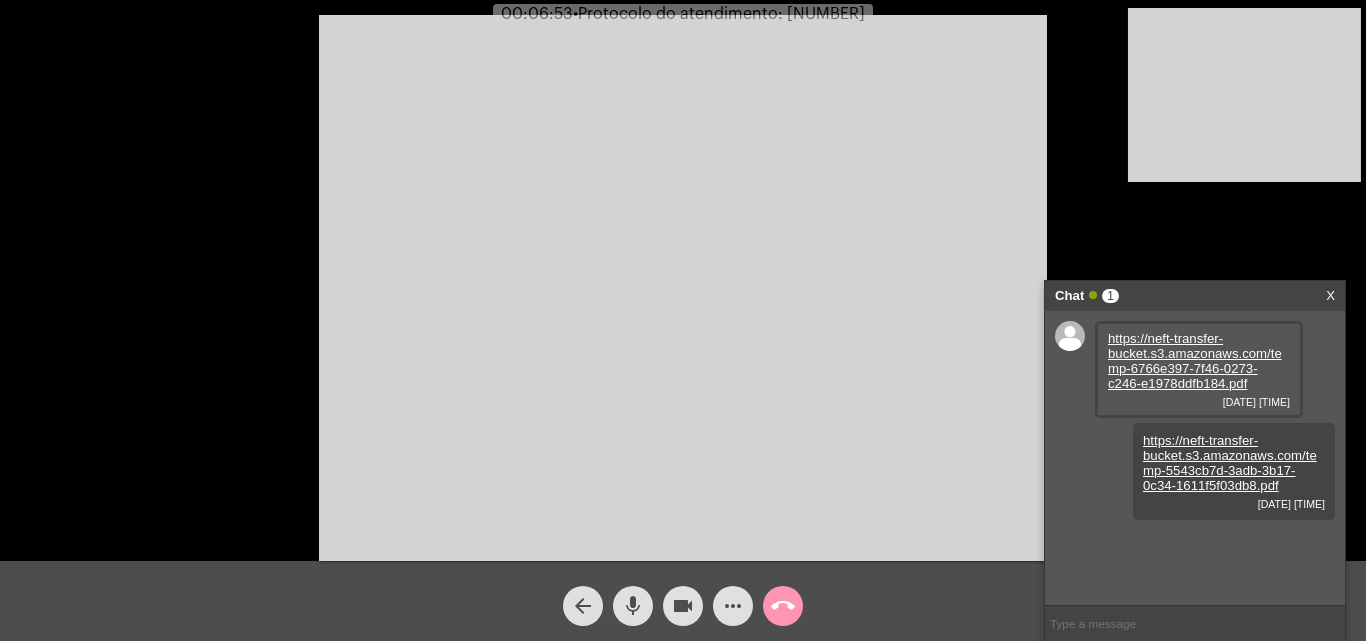 click on "•  Protocolo do atendimento: 20250805024065" 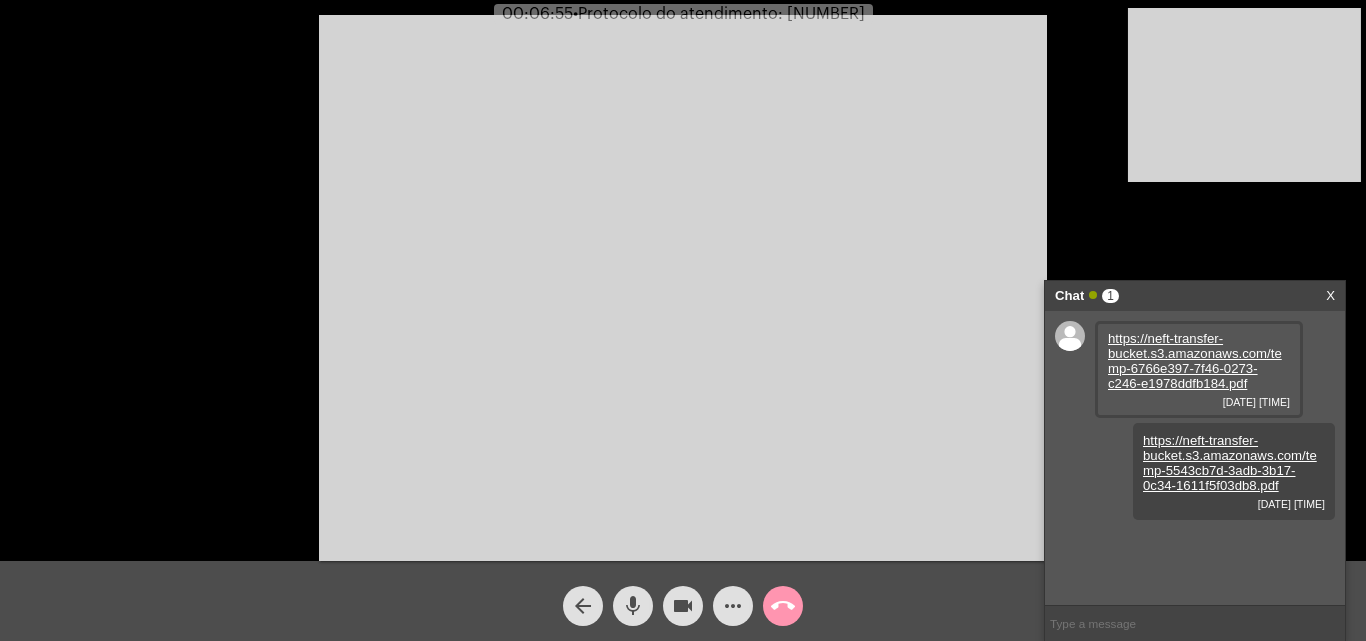 drag, startPoint x: 805, startPoint y: 13, endPoint x: 724, endPoint y: 78, distance: 103.85567 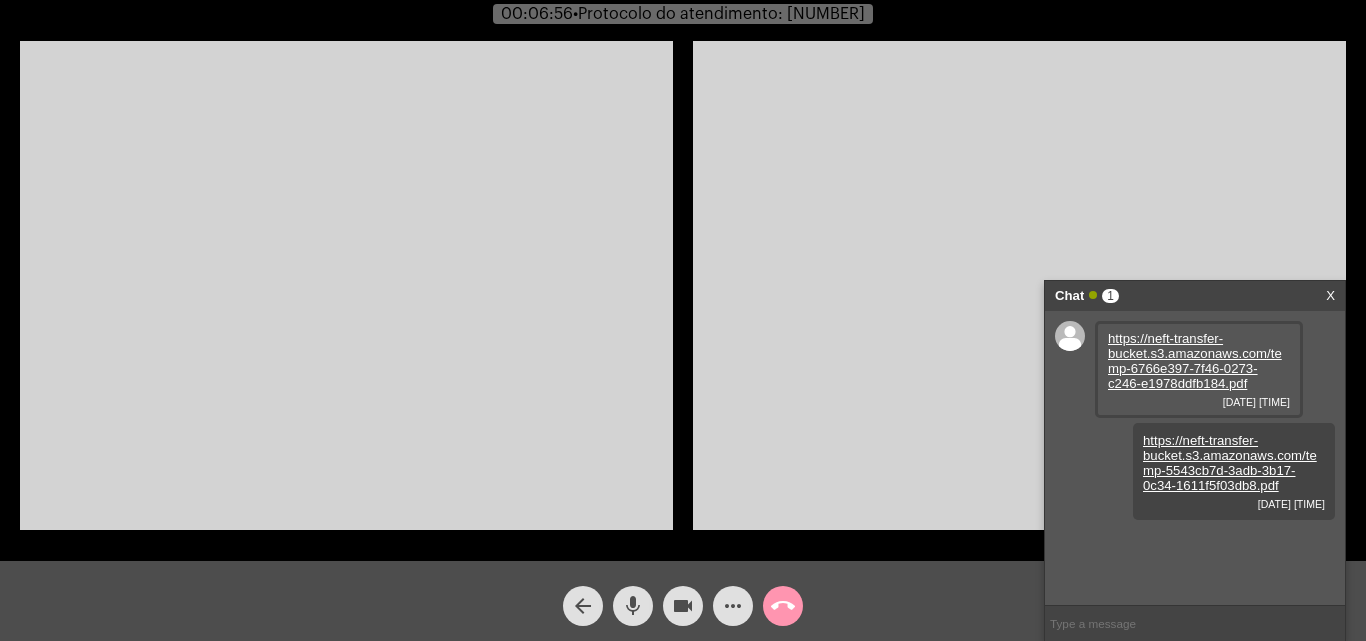 click at bounding box center (346, 285) 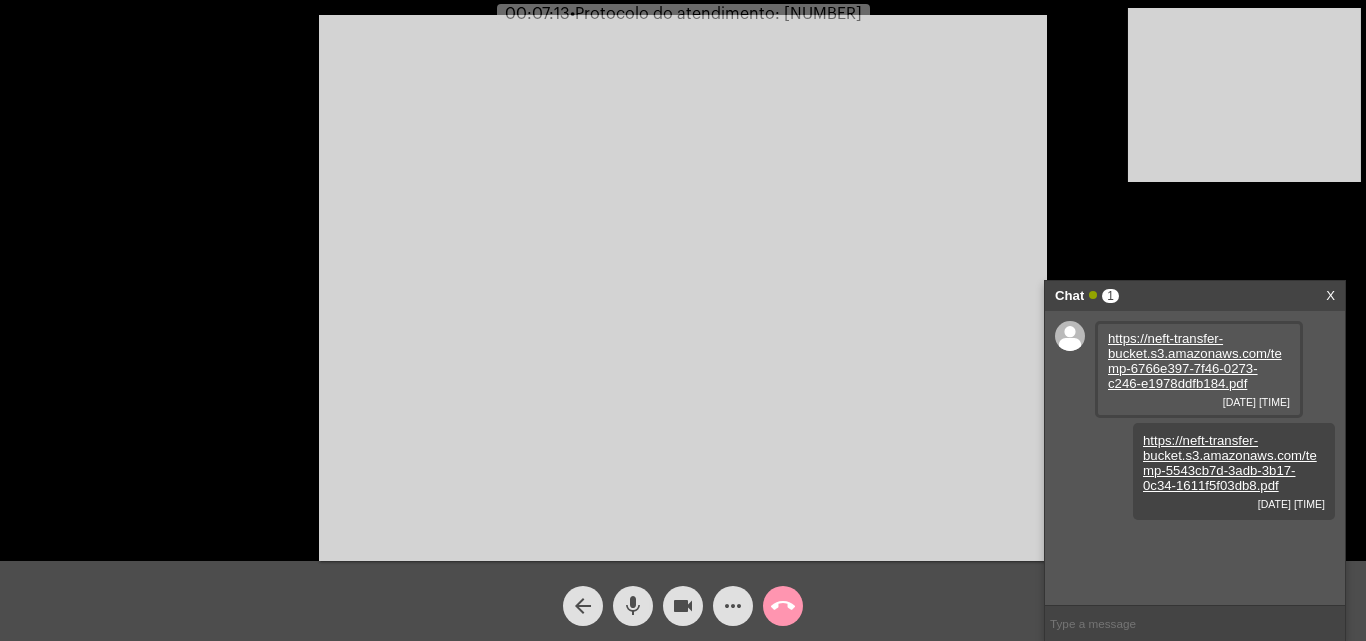 click at bounding box center [683, 288] 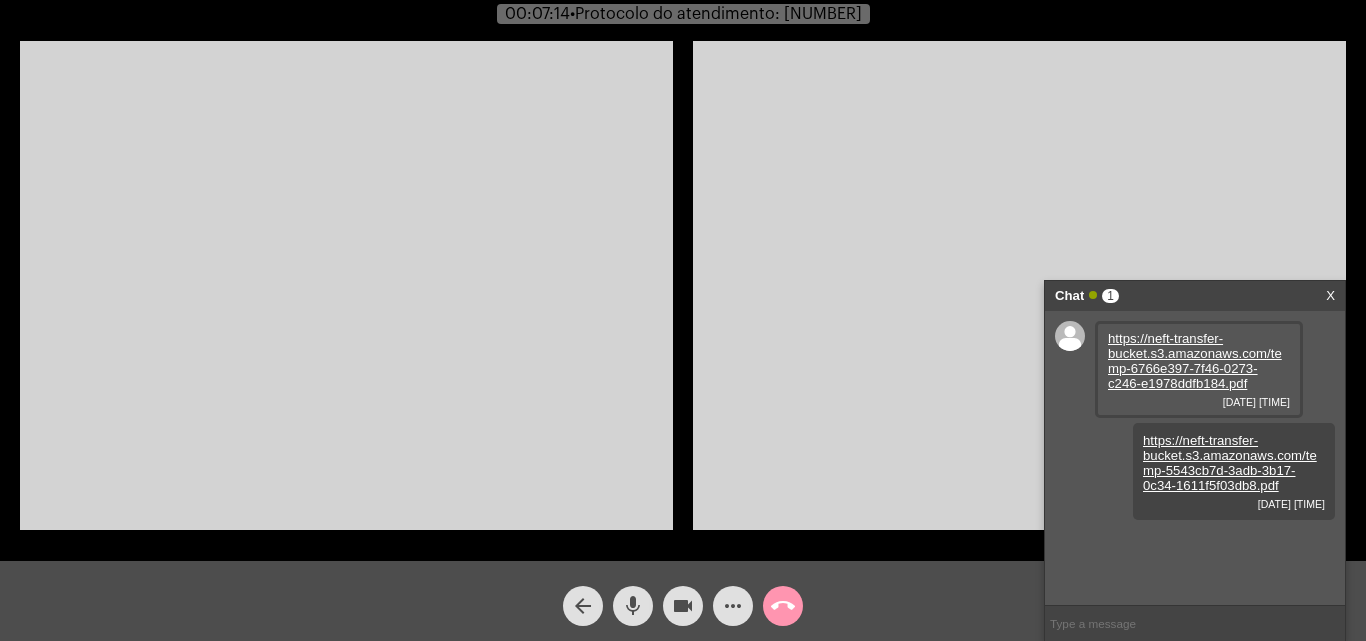 click at bounding box center (346, 285) 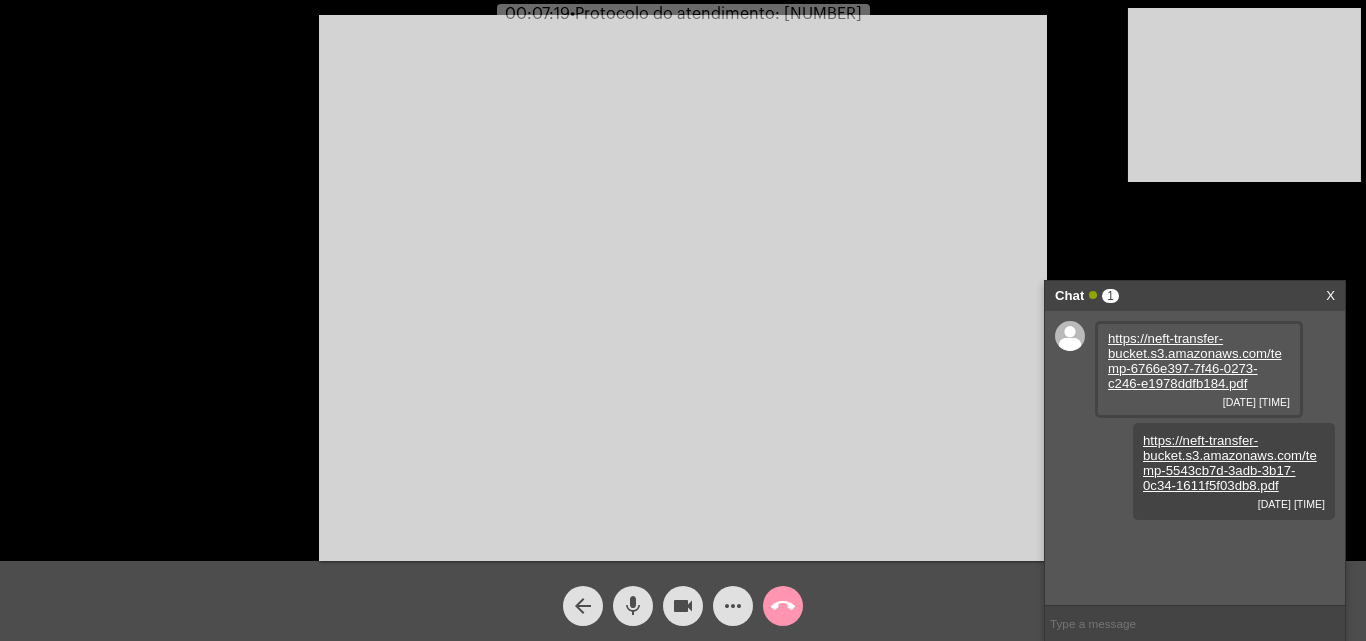 copy on "20250805024065" 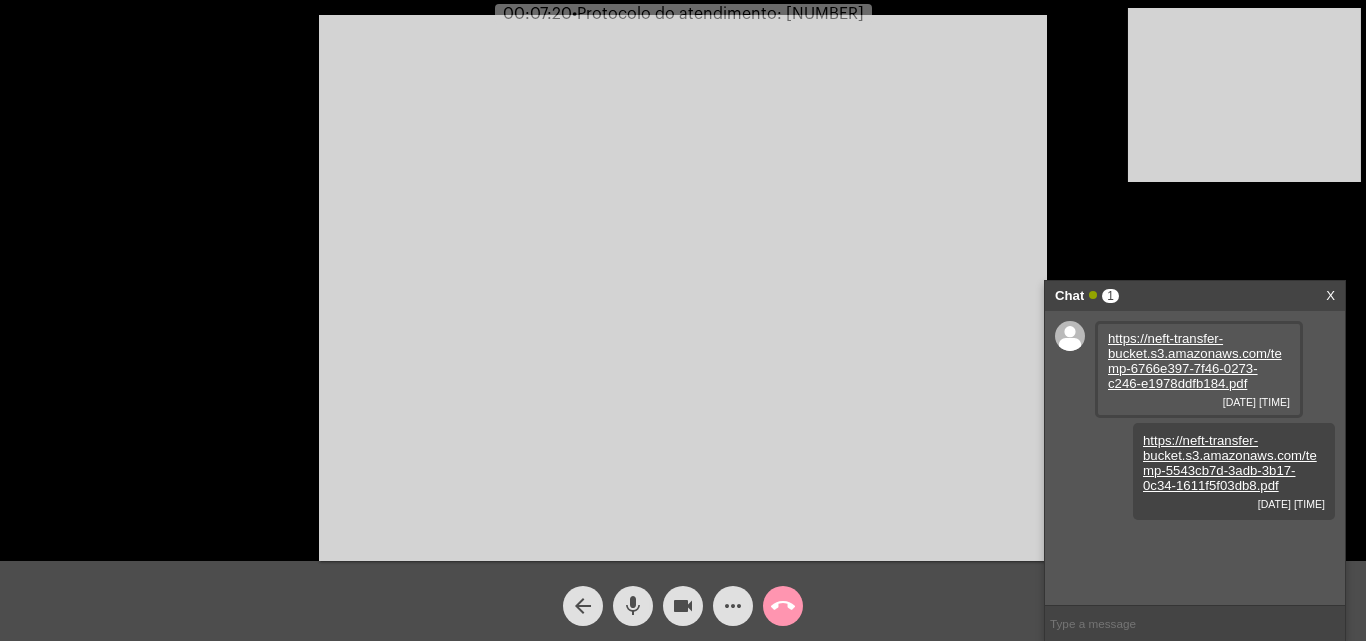 click at bounding box center [1195, 623] 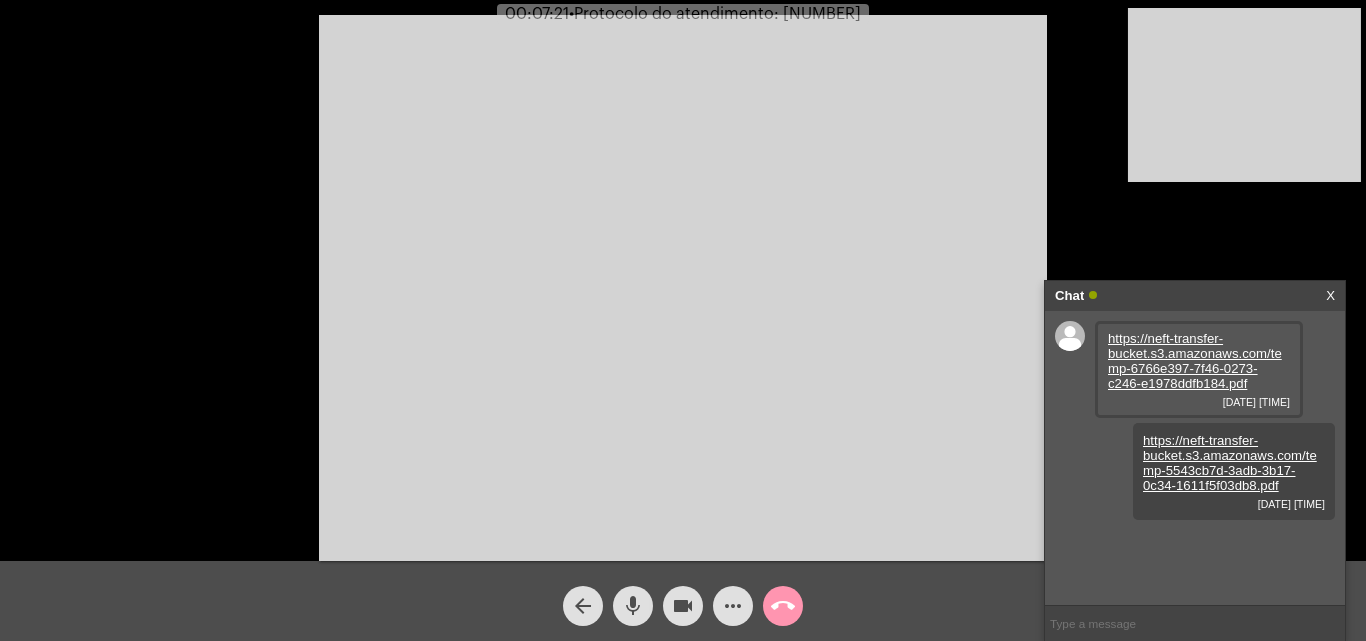 paste on "20250805024065" 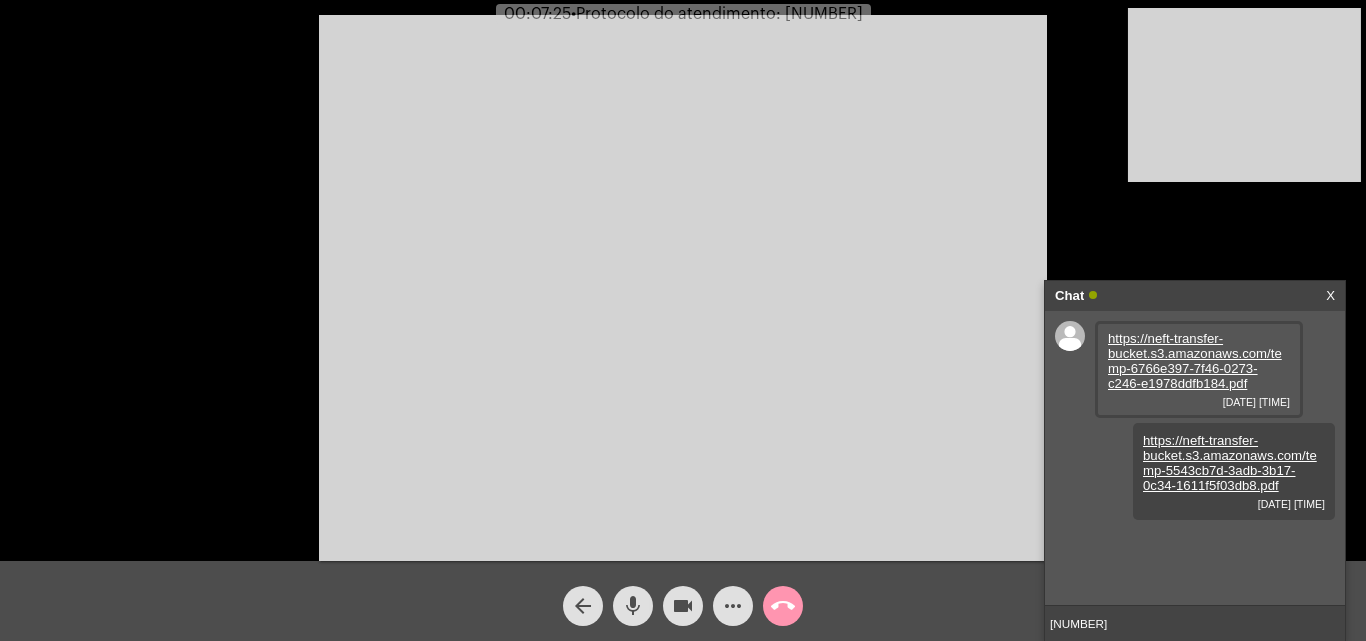 type 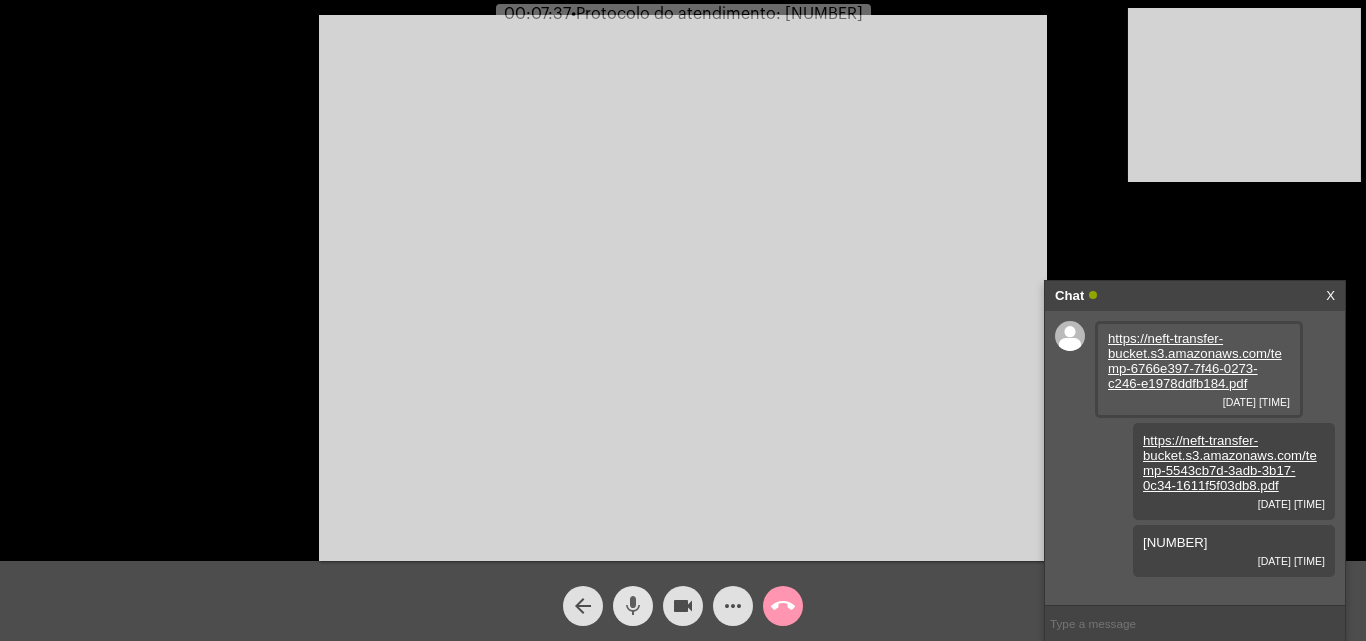 click on "mic" 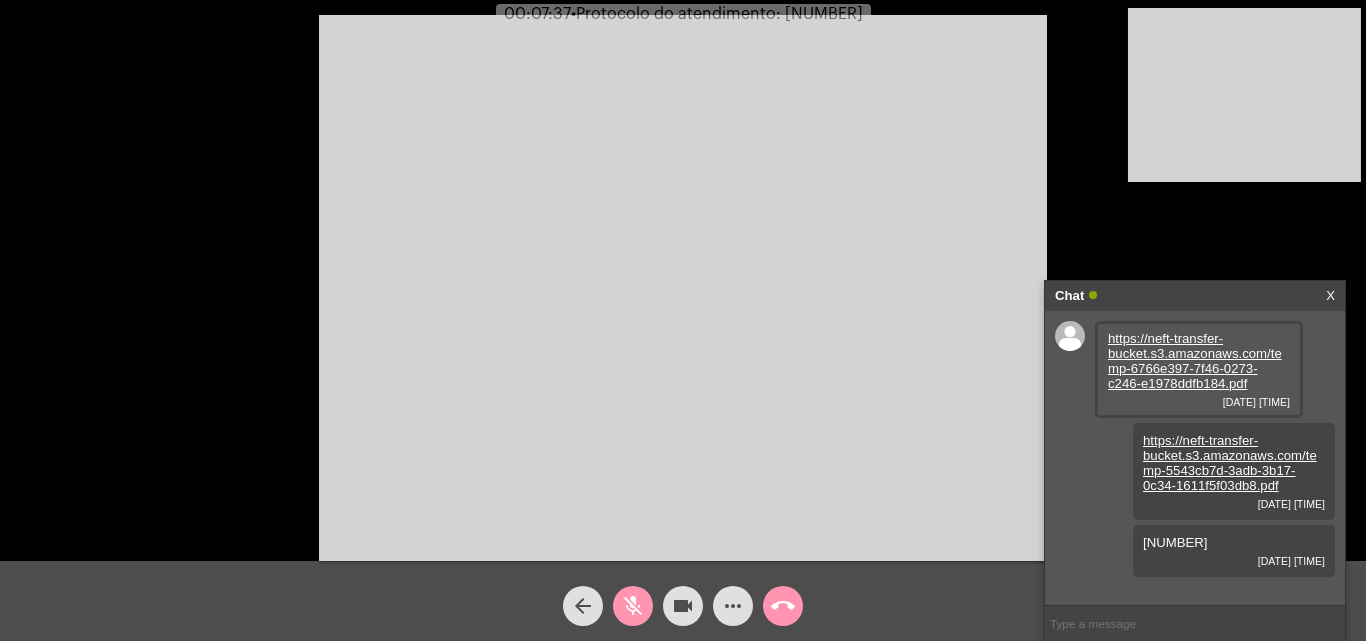 click on "videocam" 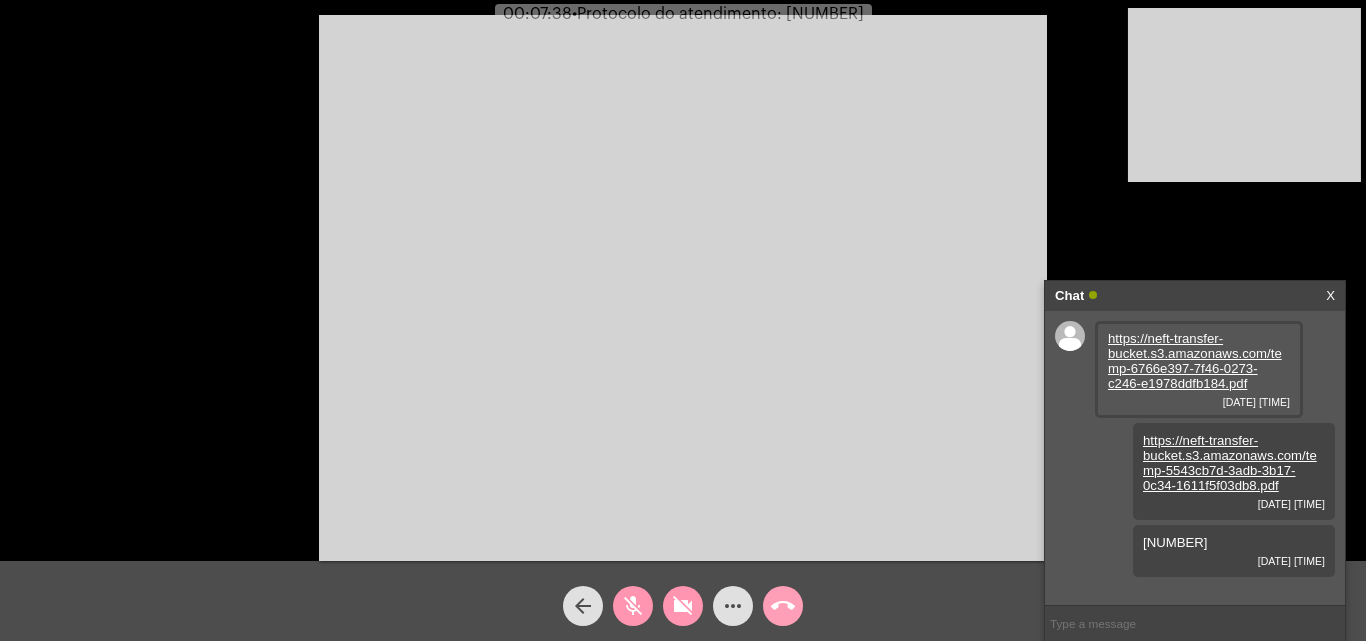 click on "call_end" 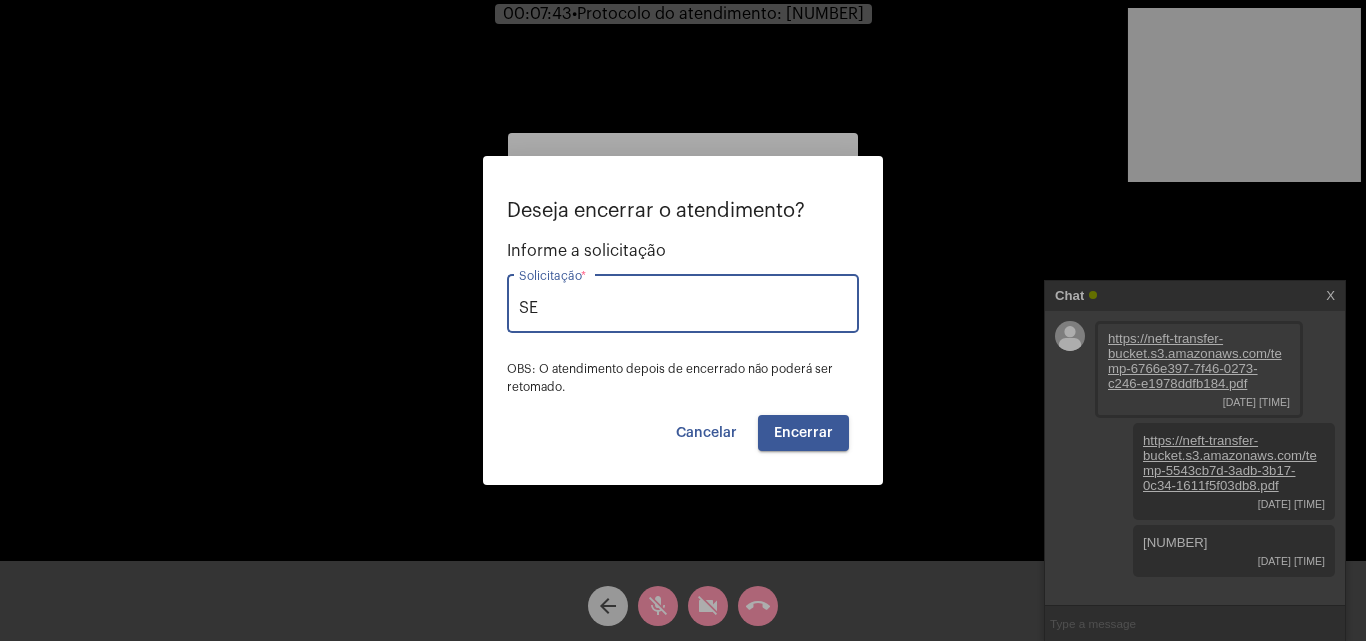 type on "S" 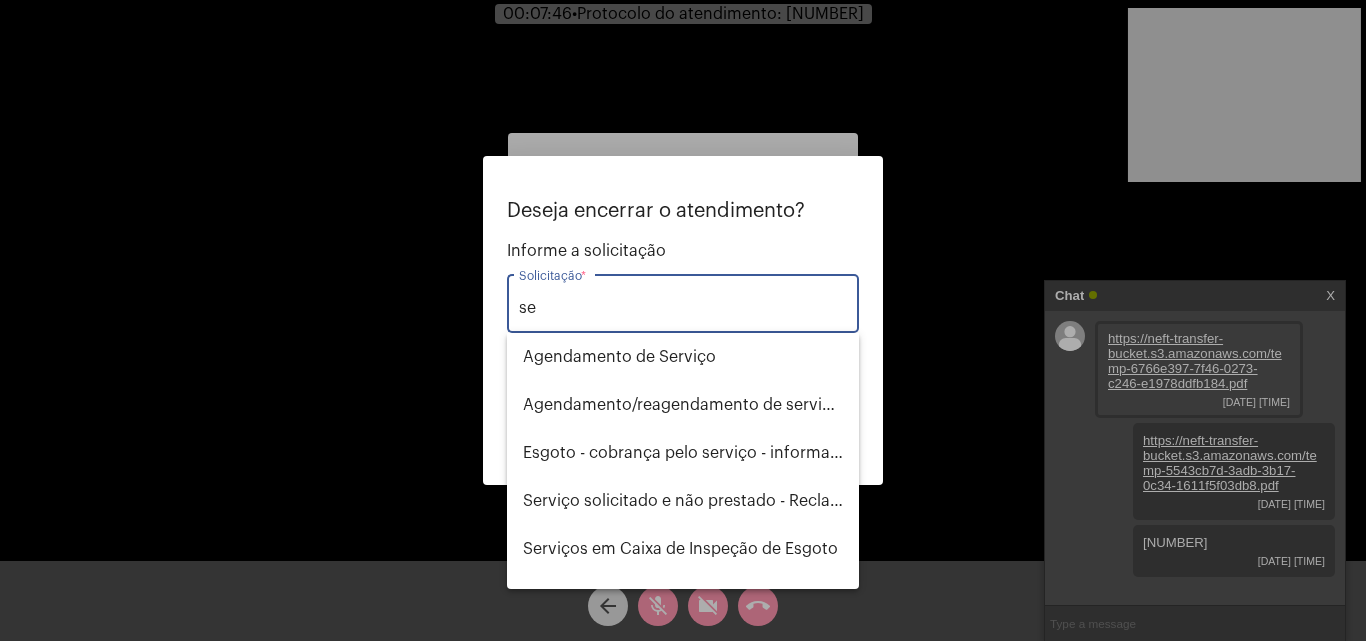 type on "s" 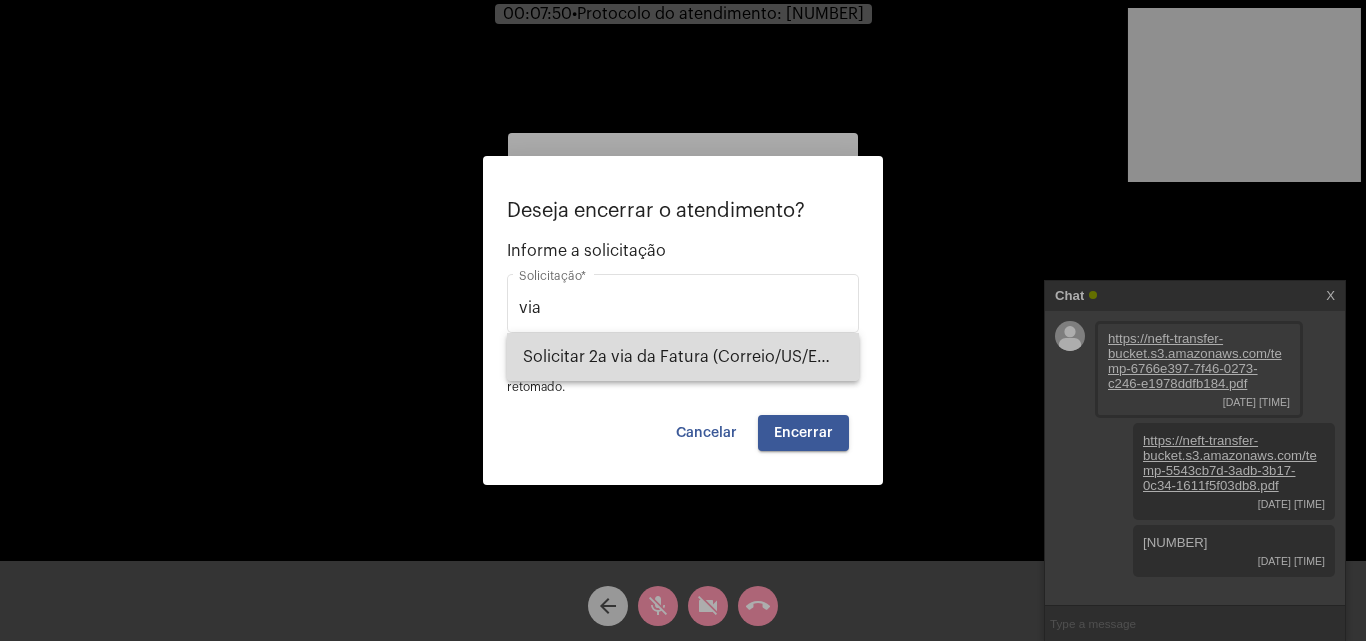 click on "Solicitar 2a via da Fatura (Correio/US/Email)" at bounding box center (683, 357) 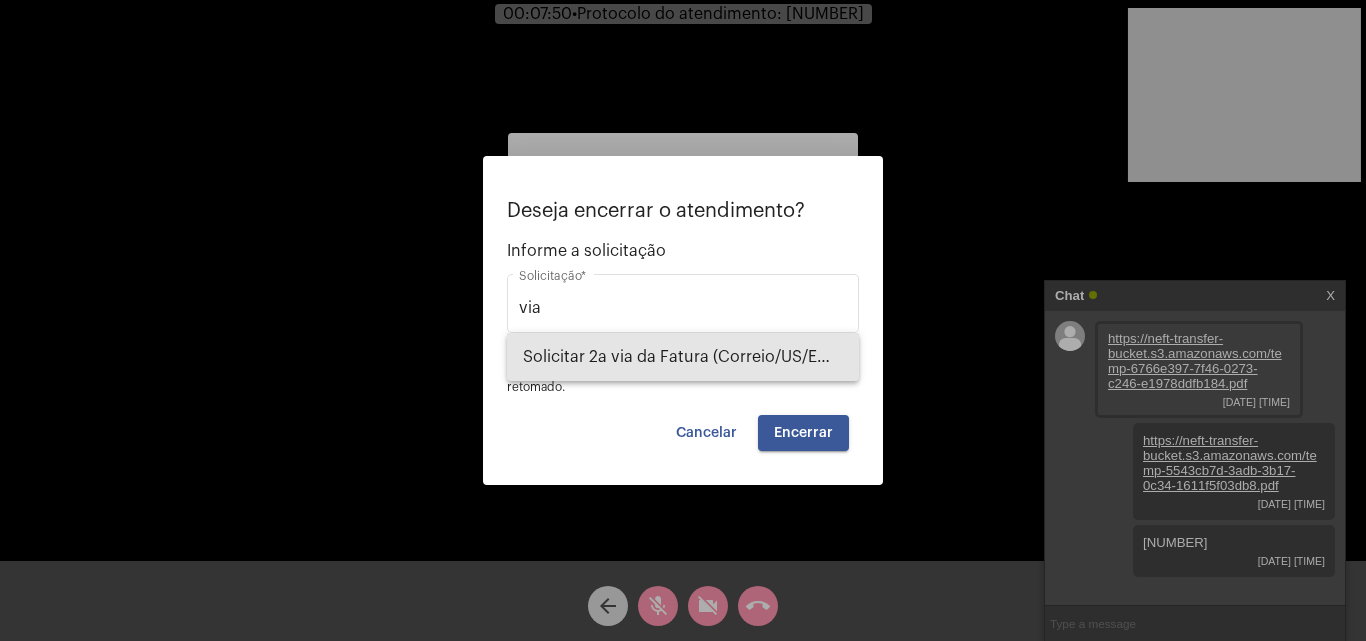 type on "Solicitar 2a via da Fatura (Correio/US/Email)" 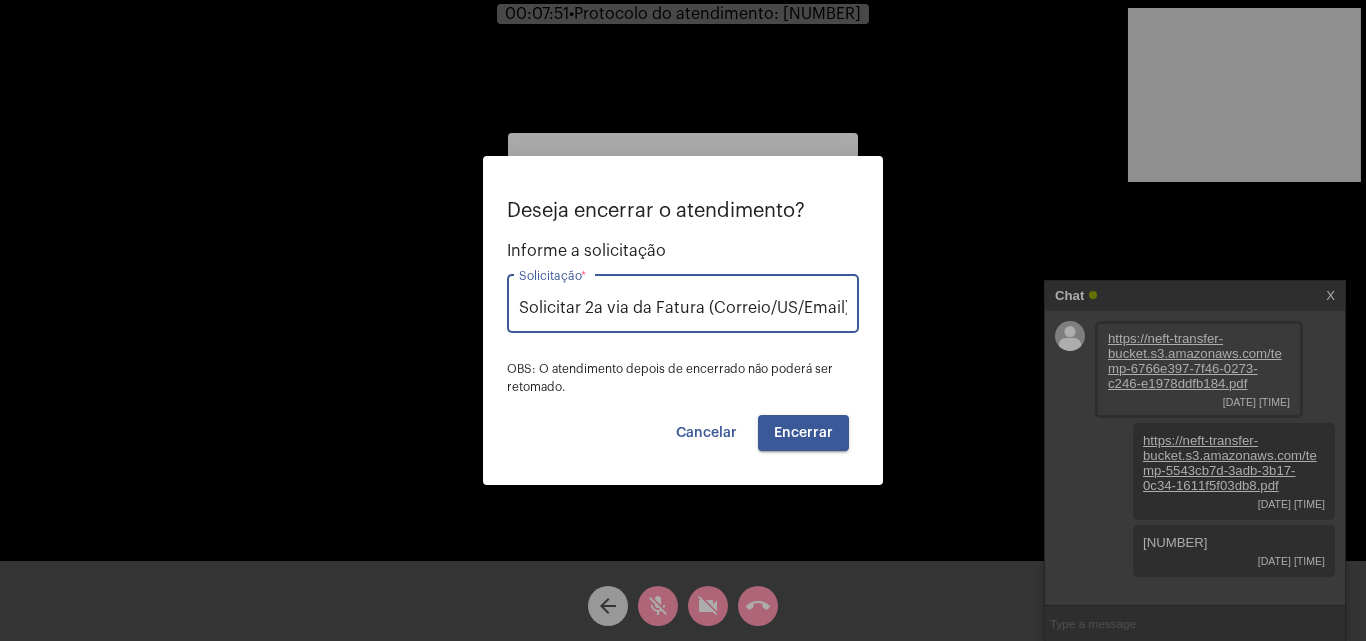 click on "Encerrar" at bounding box center [803, 433] 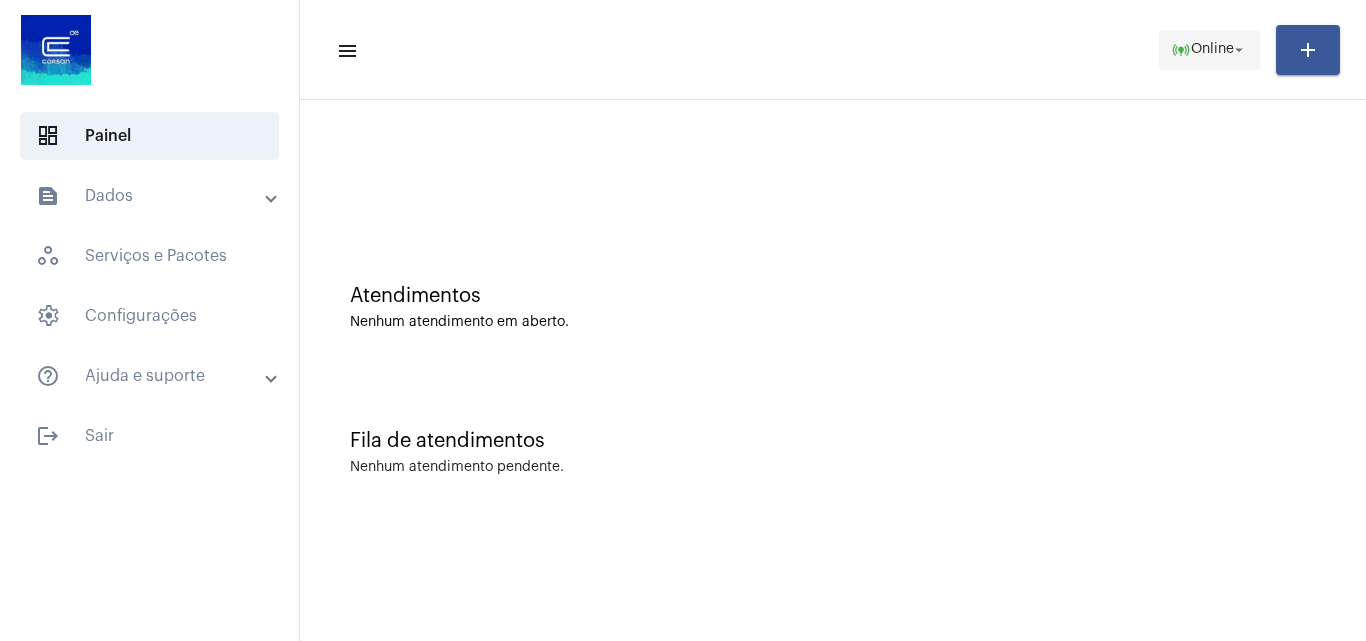 click on "online_prediction  Online arrow_drop_down" 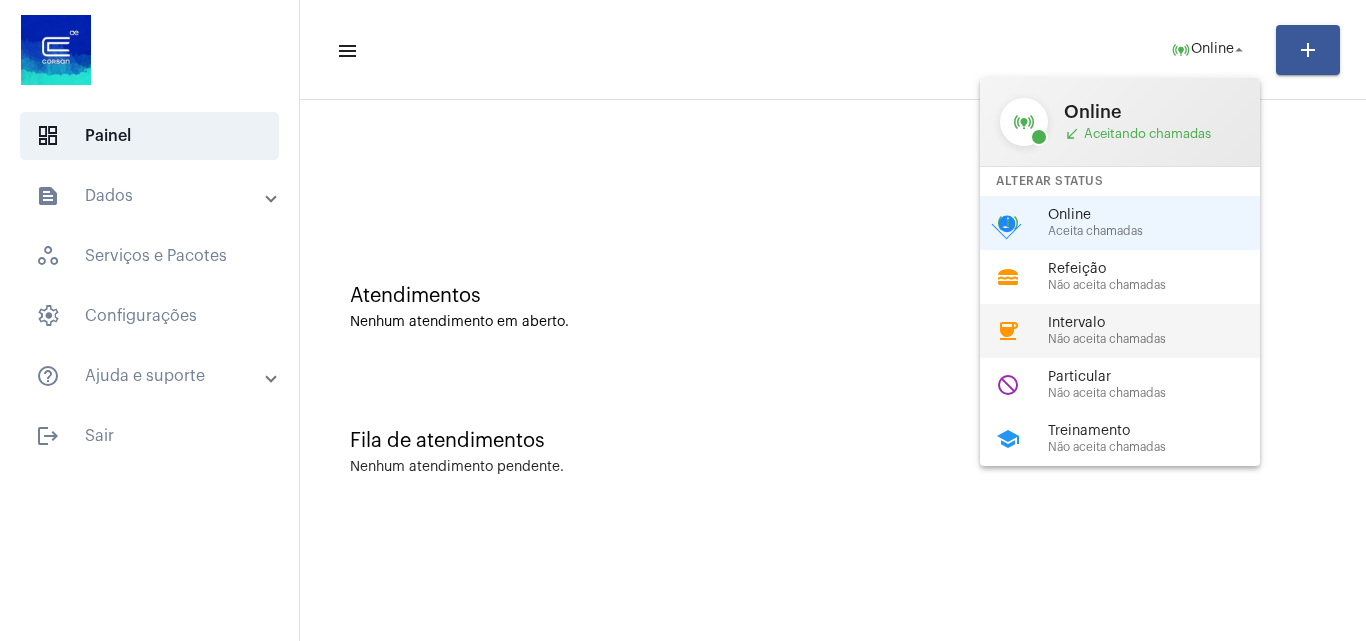 click on "Intervalo" at bounding box center [1162, 323] 